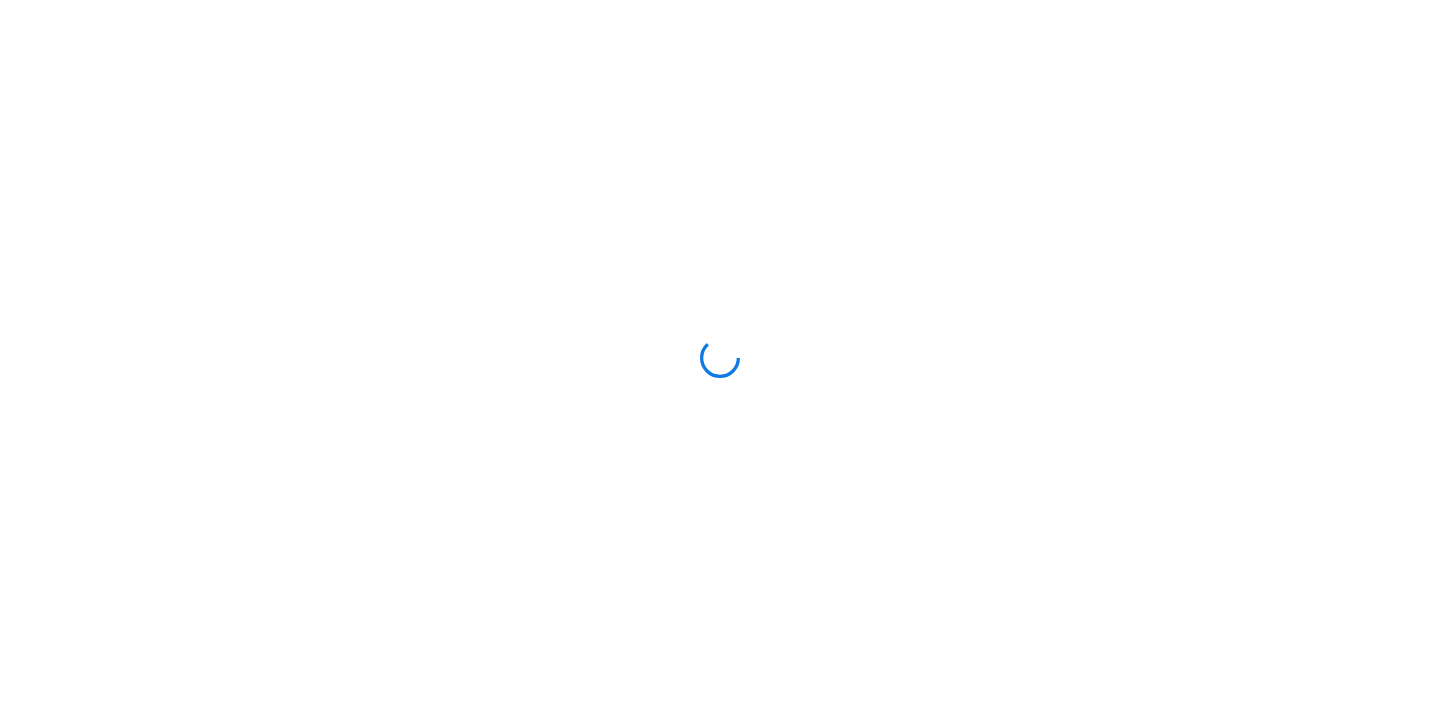 scroll, scrollTop: 0, scrollLeft: 0, axis: both 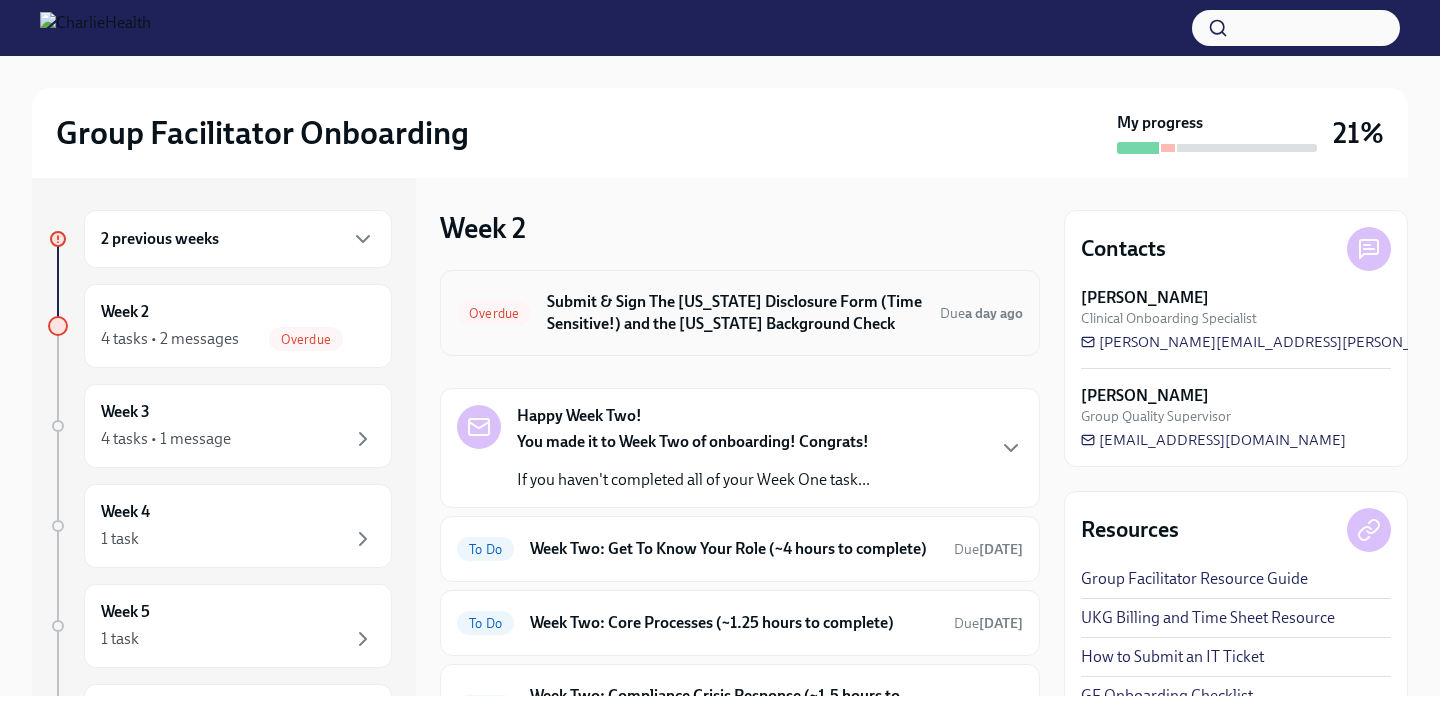 click on "Submit & Sign The [US_STATE] Disclosure Form (Time Sensitive!) and the [US_STATE] Background Check" at bounding box center (735, 313) 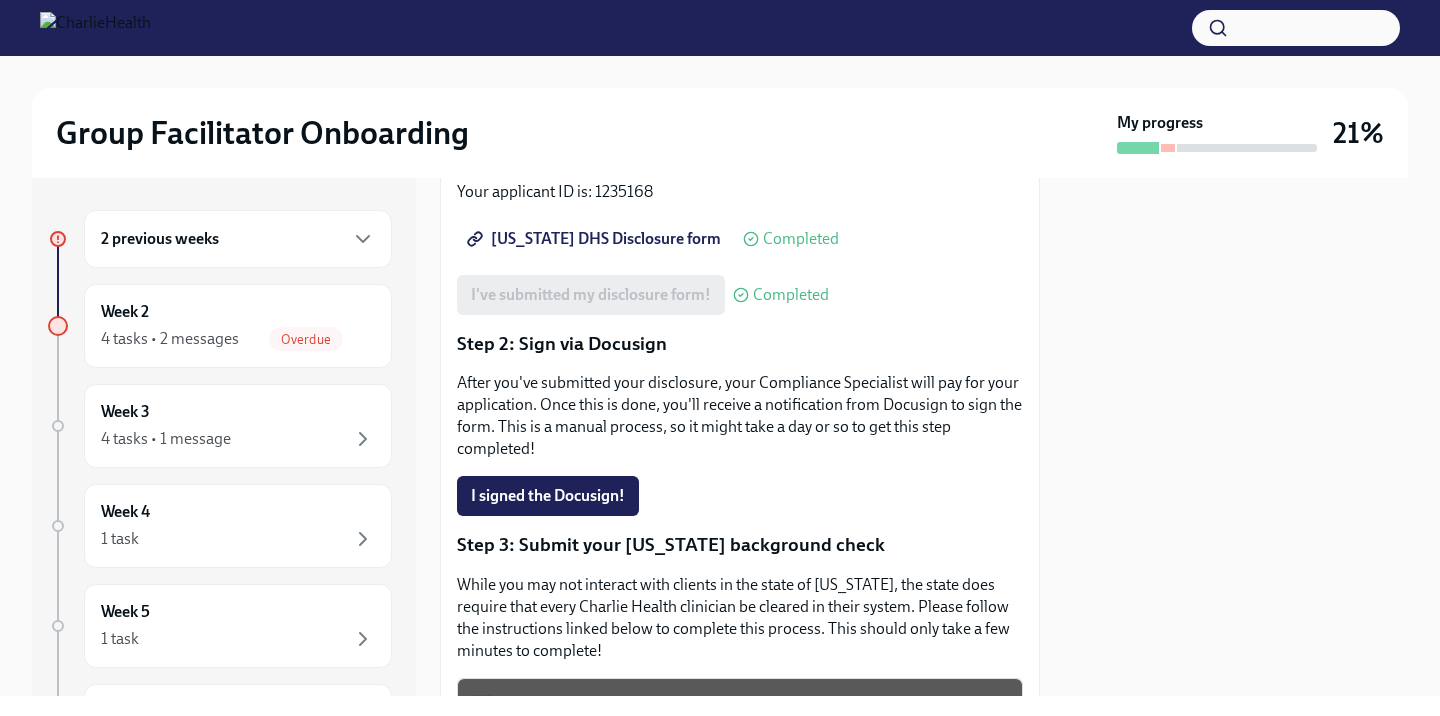 scroll, scrollTop: 362, scrollLeft: 0, axis: vertical 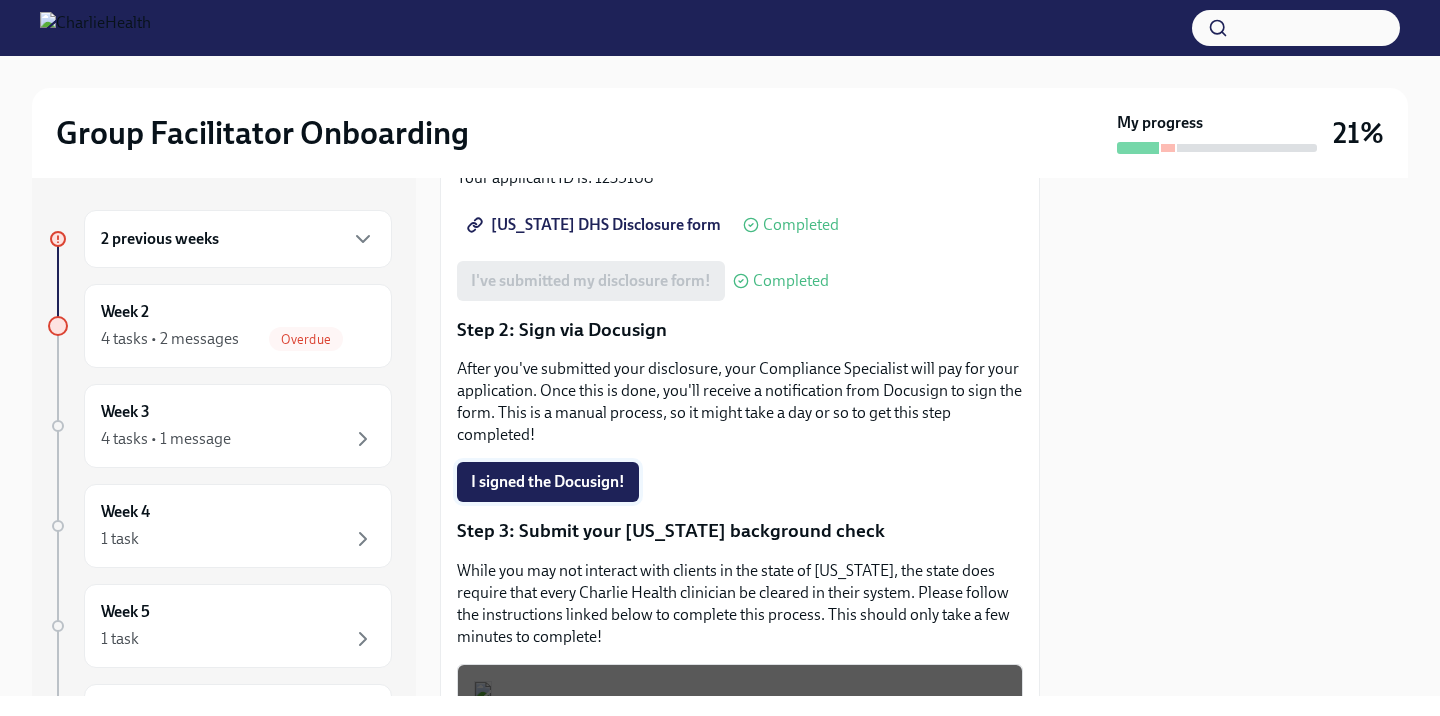 click on "I signed the Docusign!" at bounding box center (548, 482) 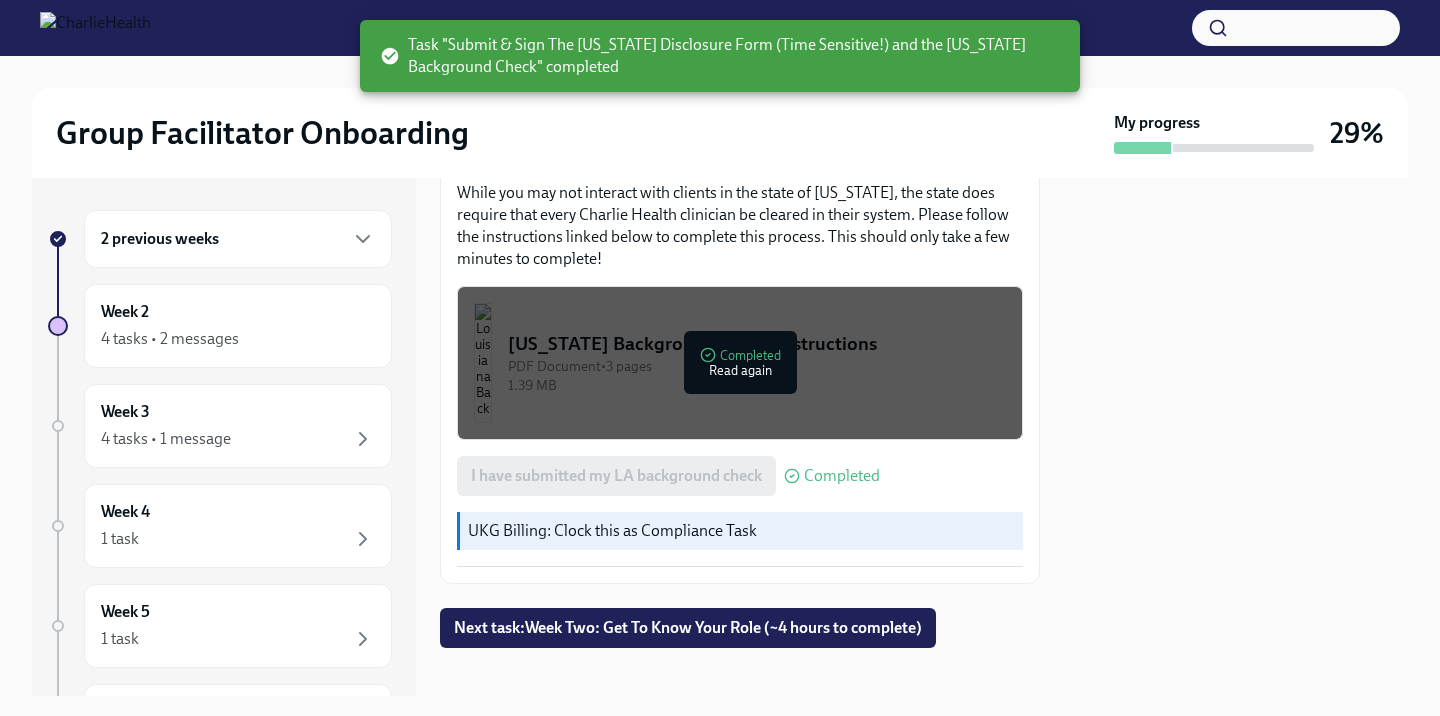 scroll, scrollTop: 742, scrollLeft: 0, axis: vertical 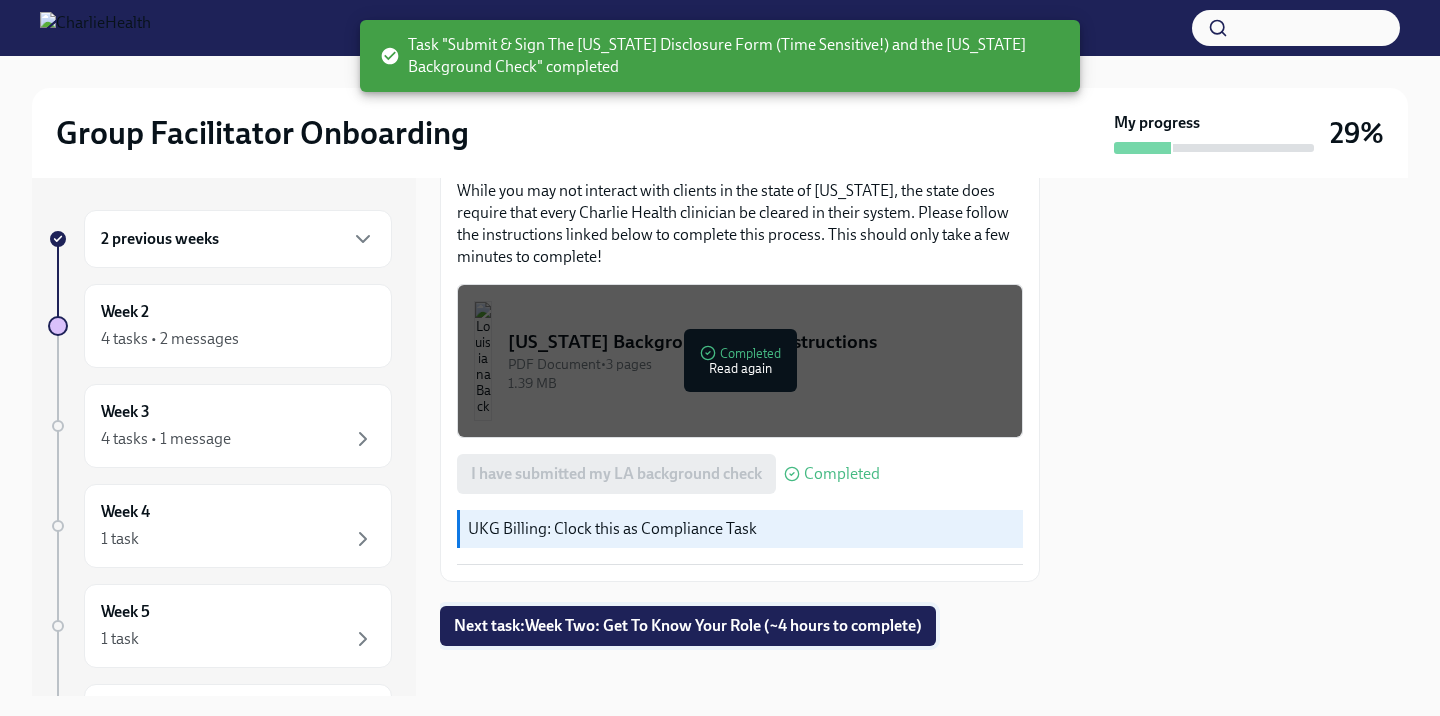 click on "Next task :  Week Two: Get To Know Your Role (~4 hours to complete)" at bounding box center (688, 626) 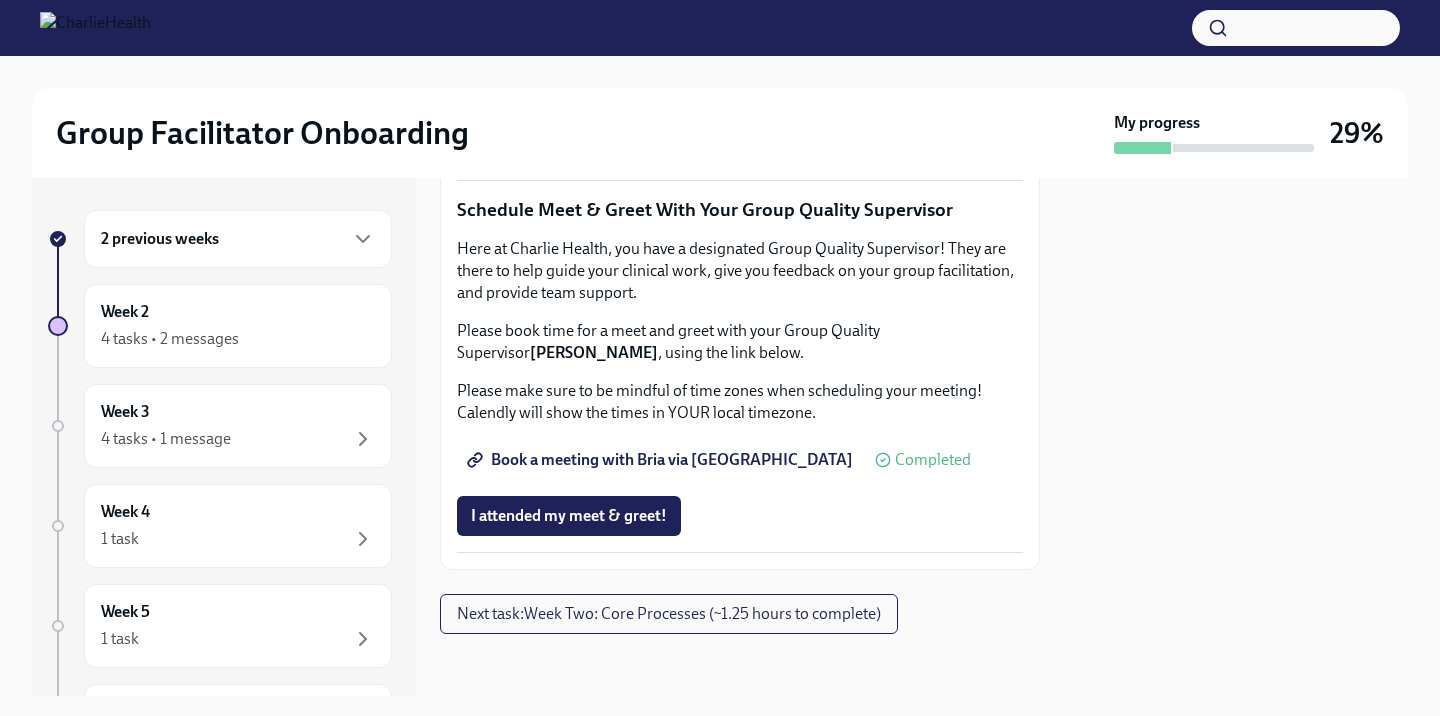 scroll, scrollTop: 1641, scrollLeft: 0, axis: vertical 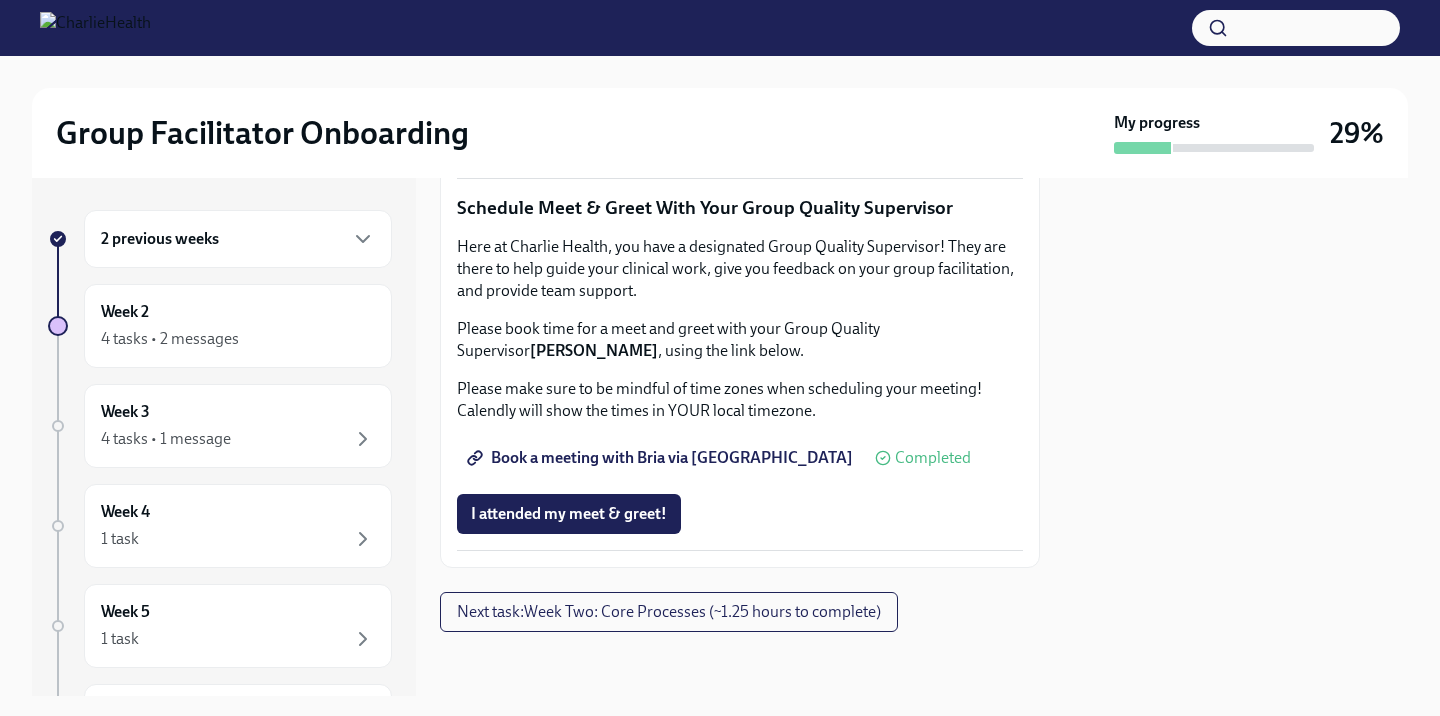 click on "Completed" at bounding box center (915, 86) 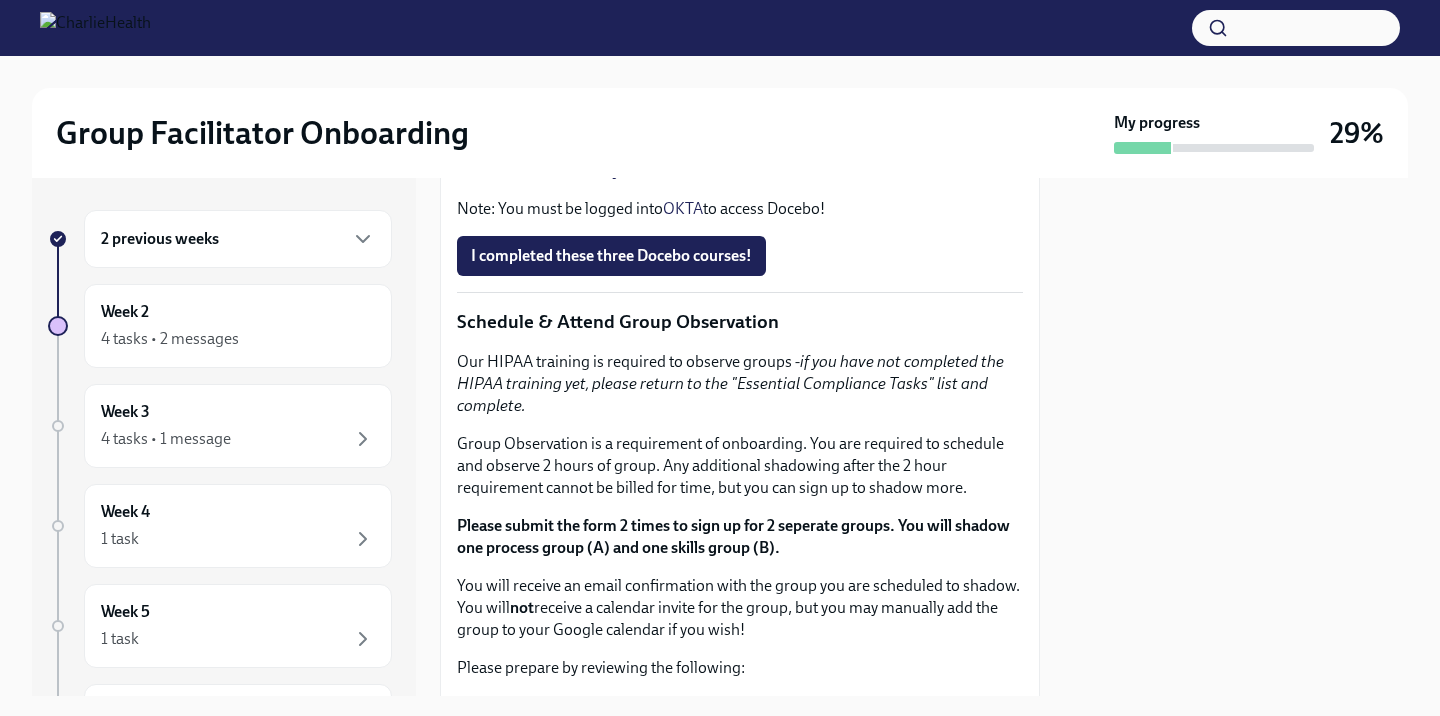 scroll, scrollTop: 1021, scrollLeft: 0, axis: vertical 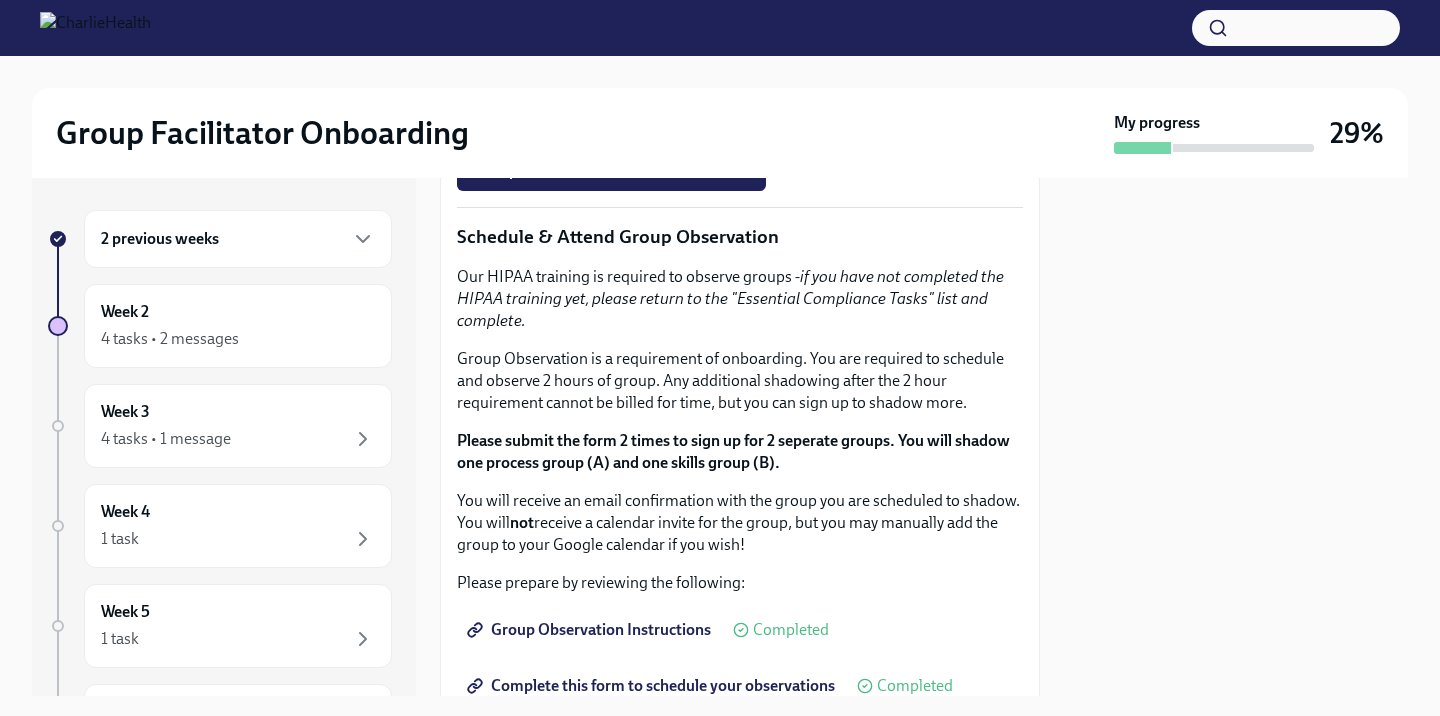 click on "Click here to access your Docebo!" at bounding box center (591, 85) 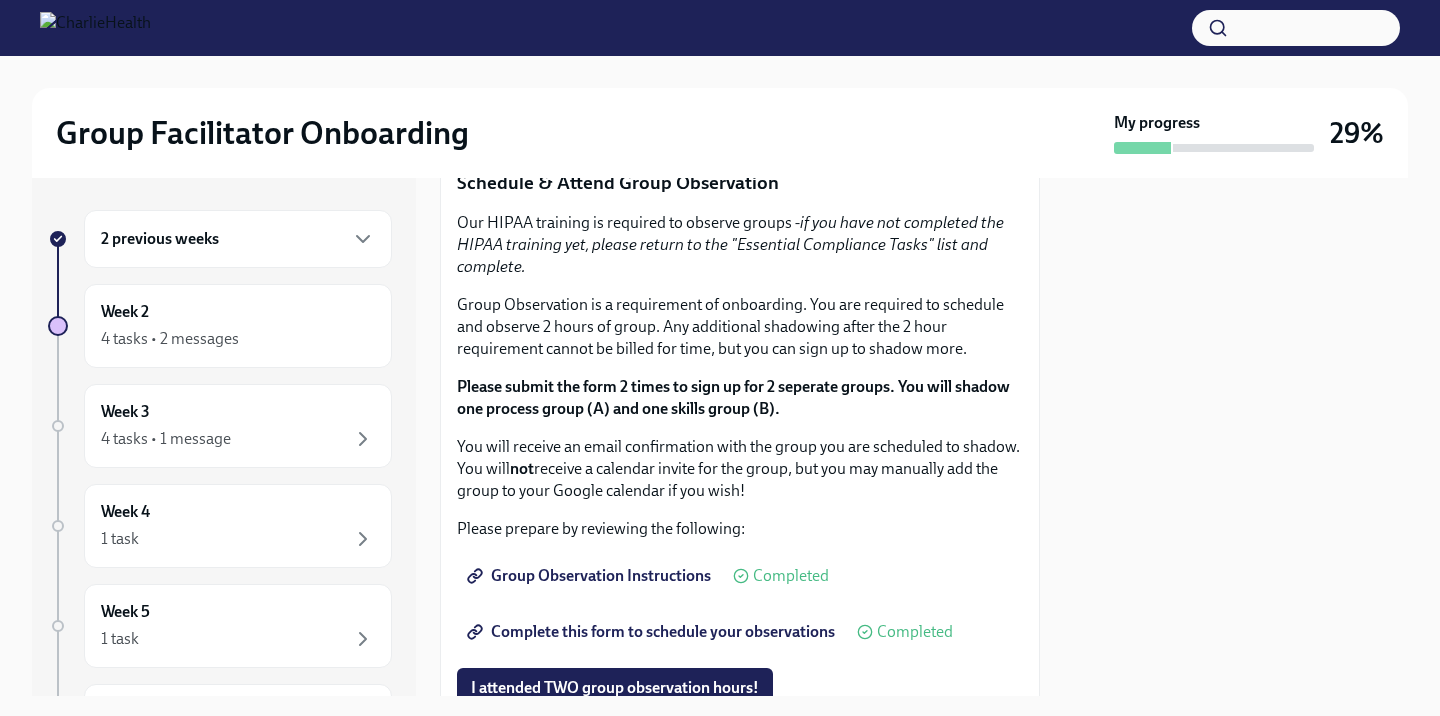 scroll, scrollTop: 2046, scrollLeft: 0, axis: vertical 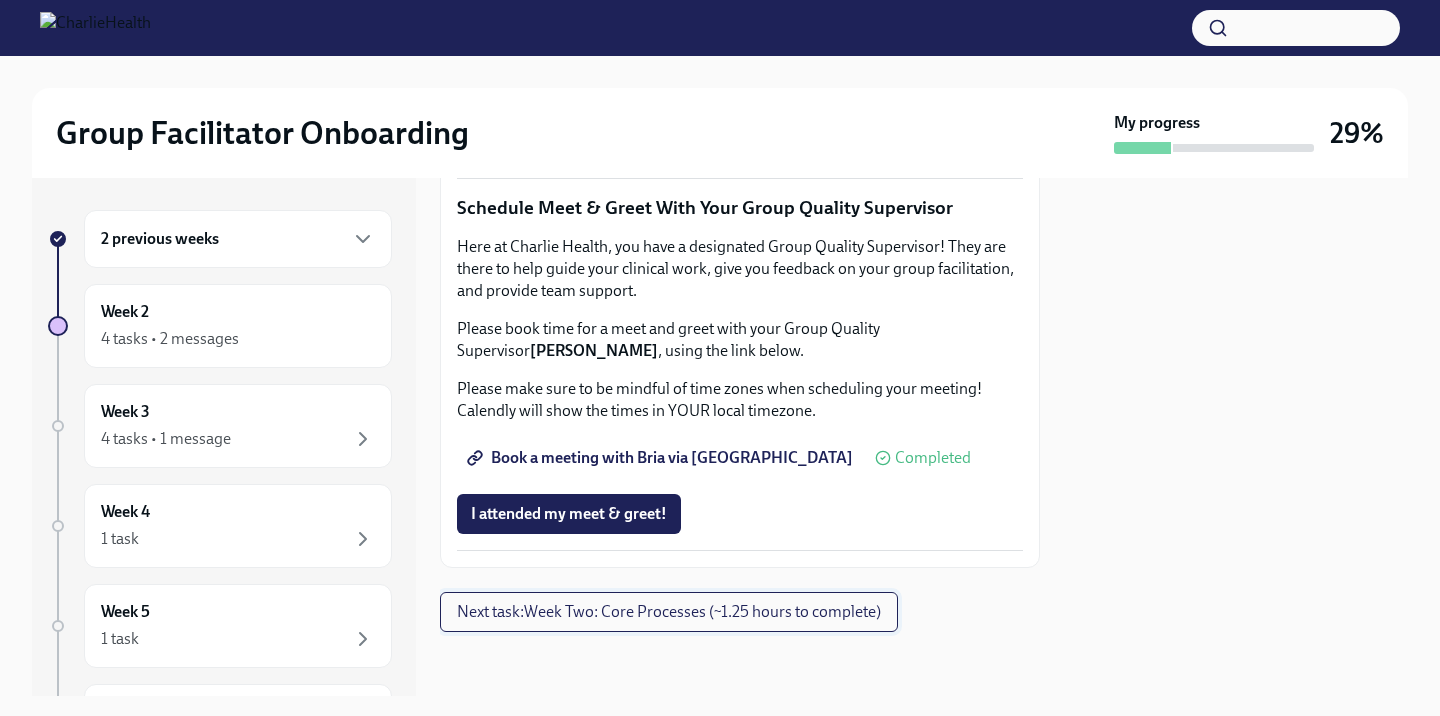 click on "Next task :  Week Two: Core Processes (~1.25 hours to complete)" at bounding box center [669, 612] 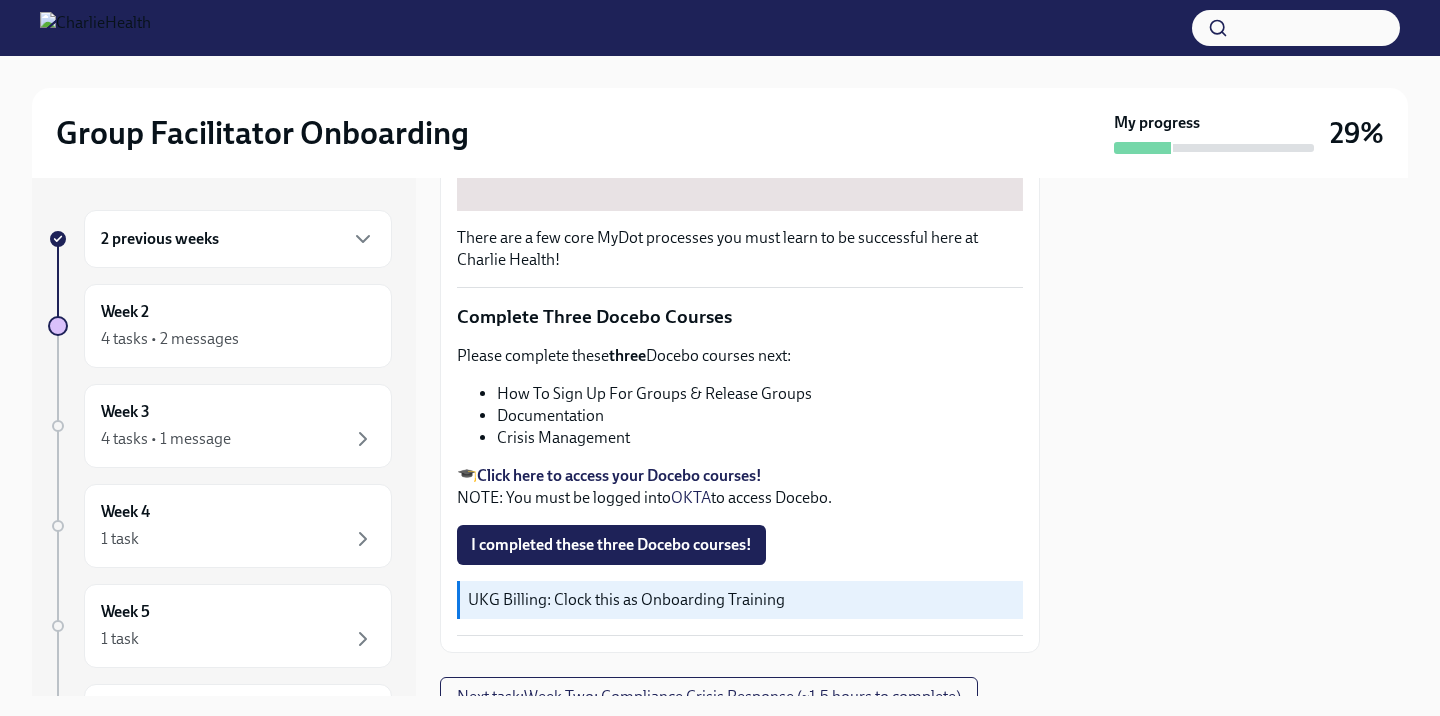 scroll, scrollTop: 658, scrollLeft: 0, axis: vertical 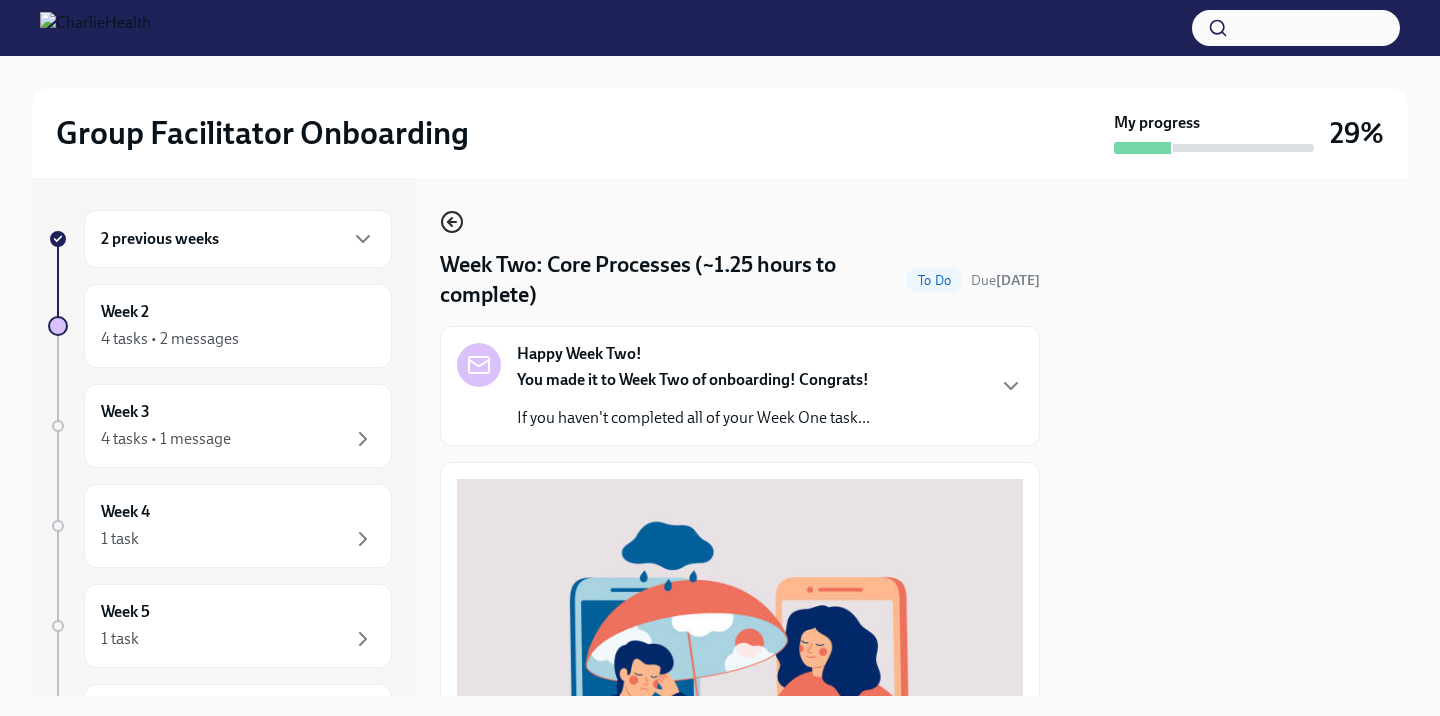 click 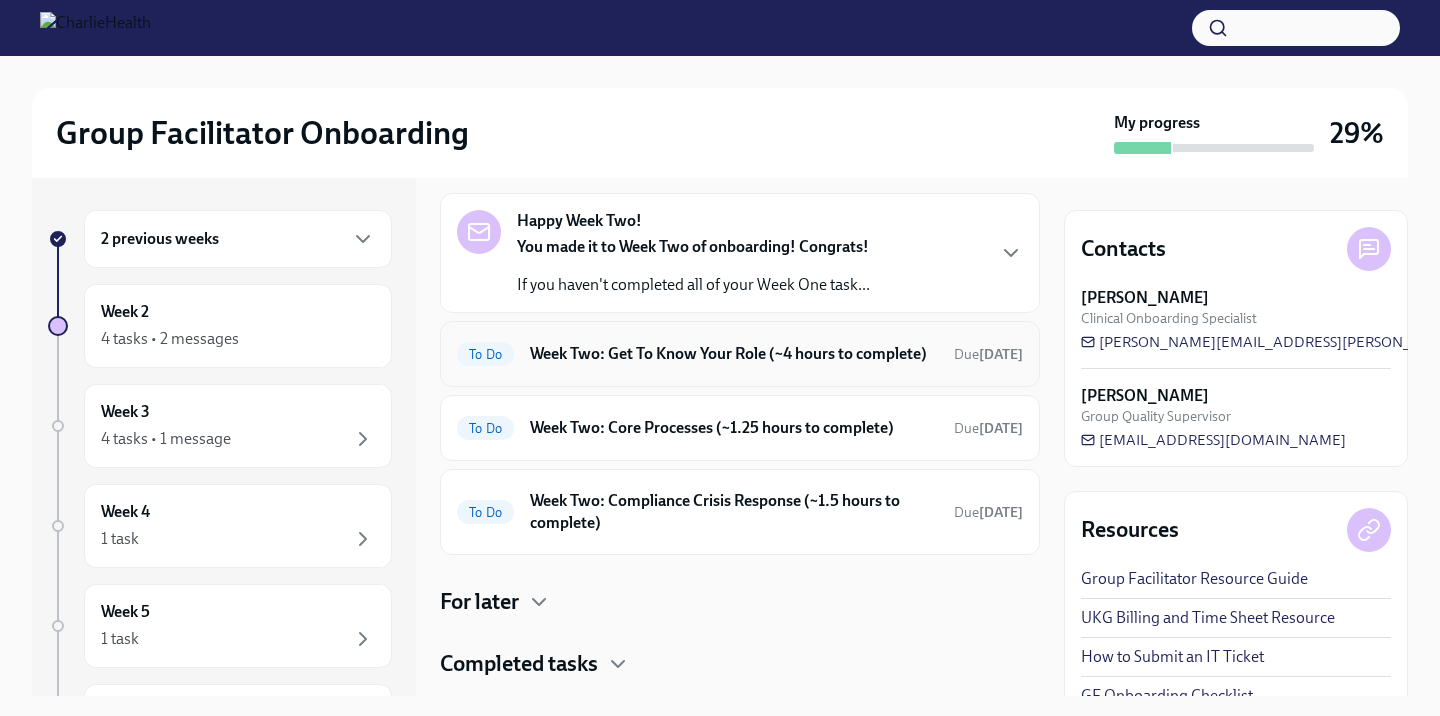 scroll, scrollTop: 110, scrollLeft: 0, axis: vertical 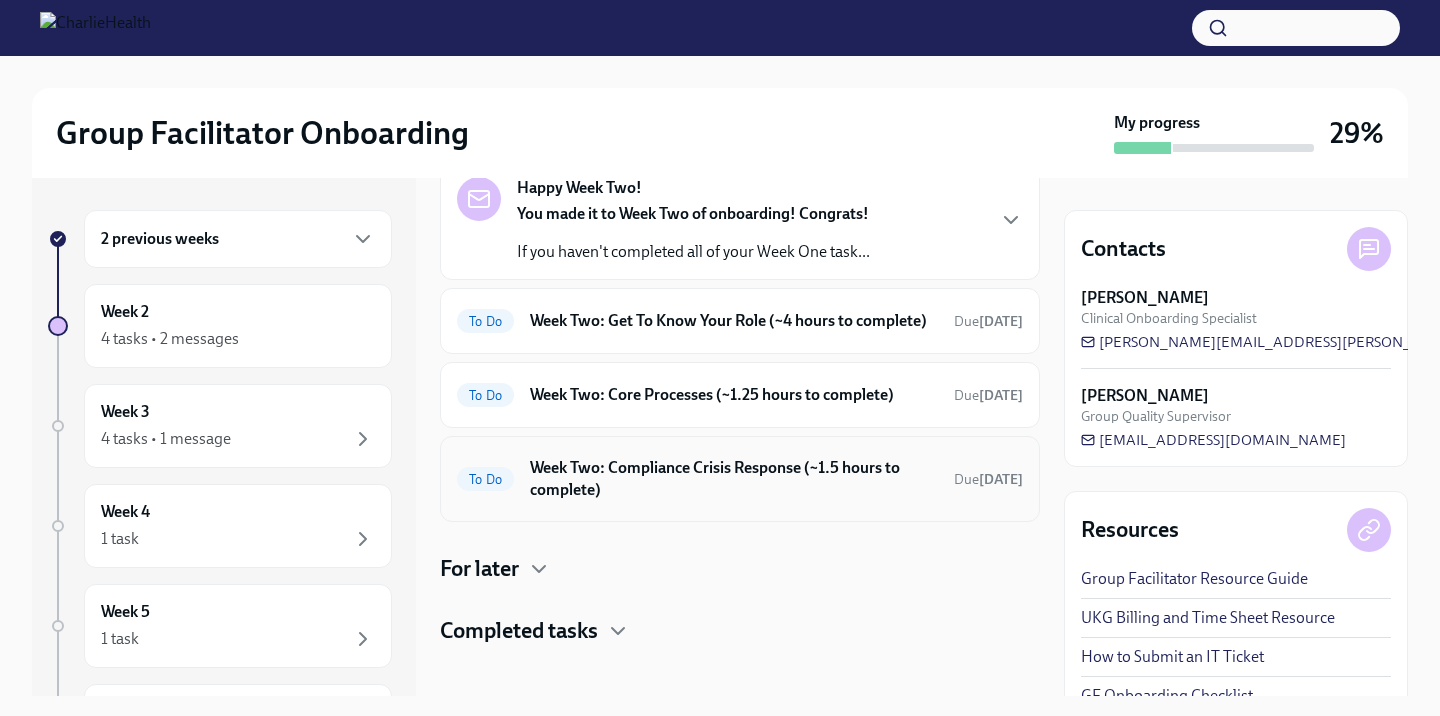 click on "Week Two: Compliance Crisis Response (~1.5 hours to complete)" at bounding box center [734, 479] 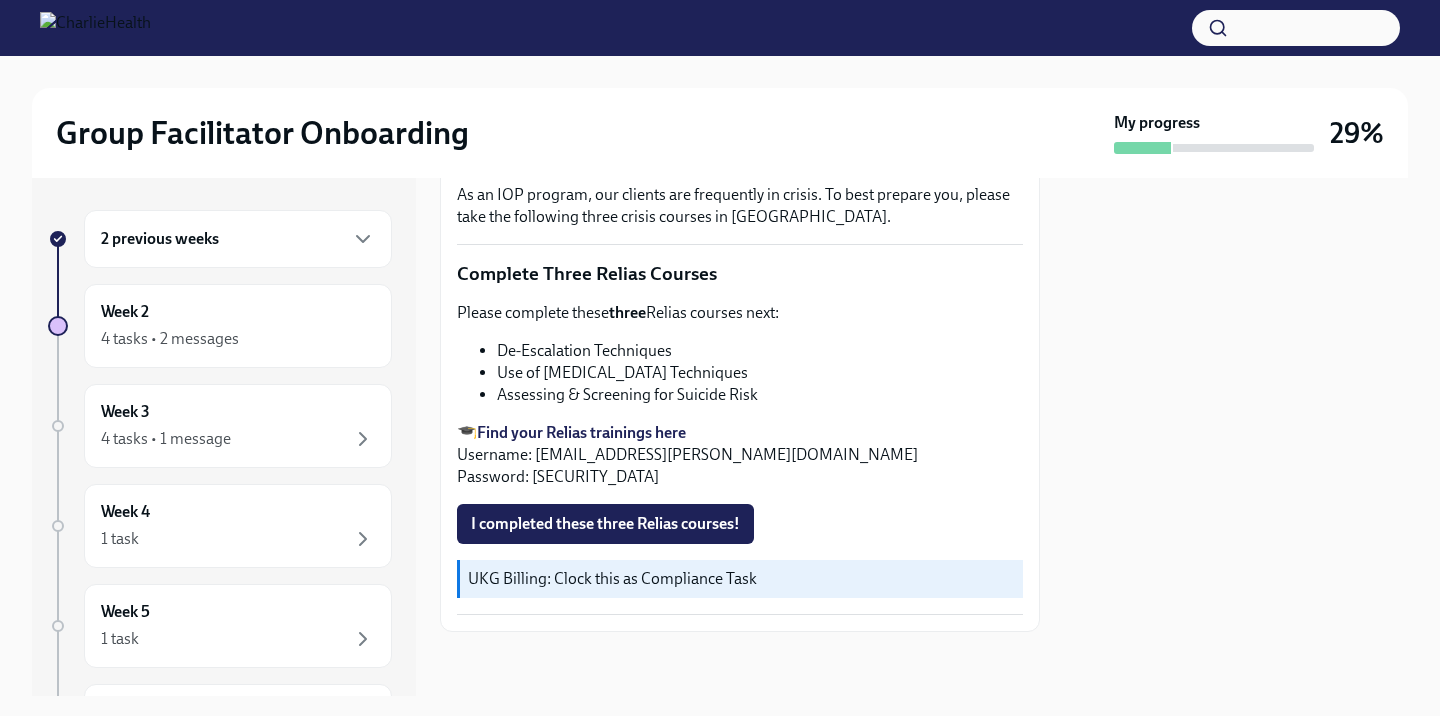 scroll, scrollTop: 0, scrollLeft: 0, axis: both 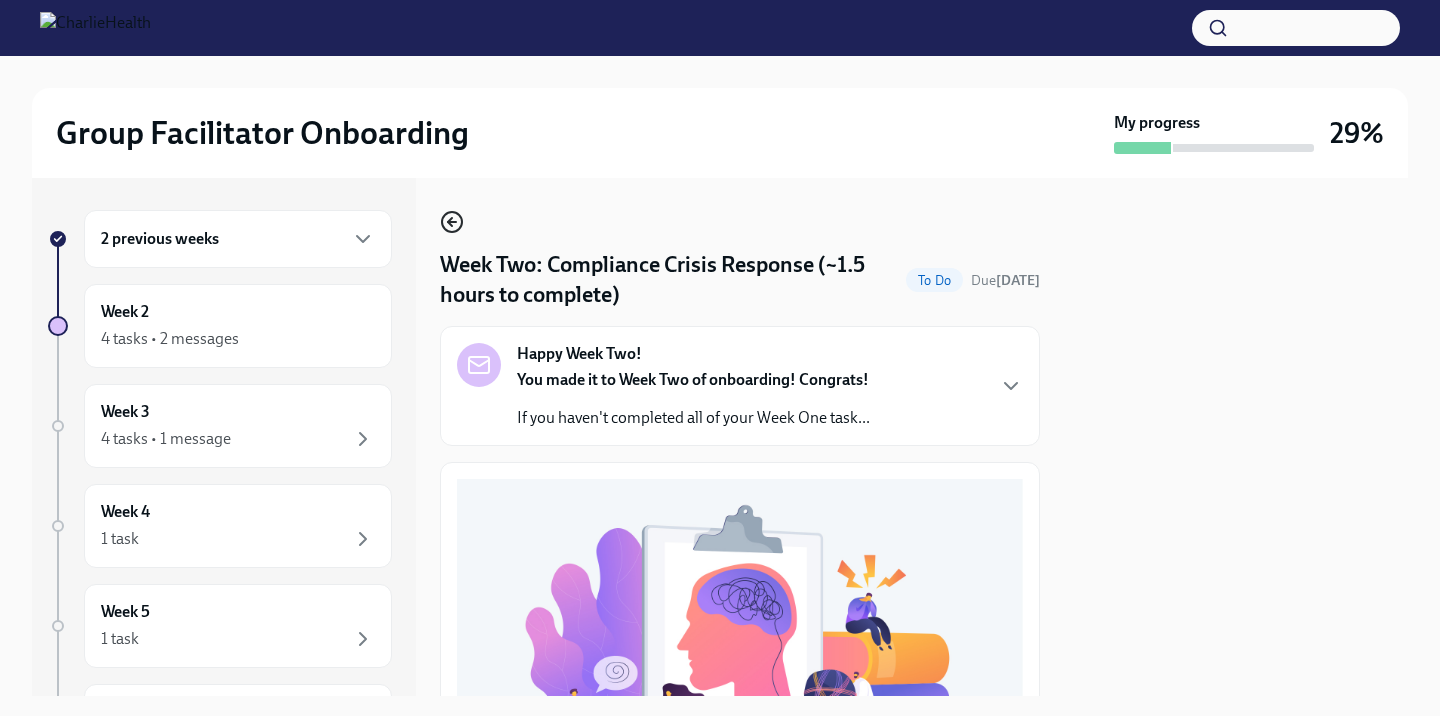 click 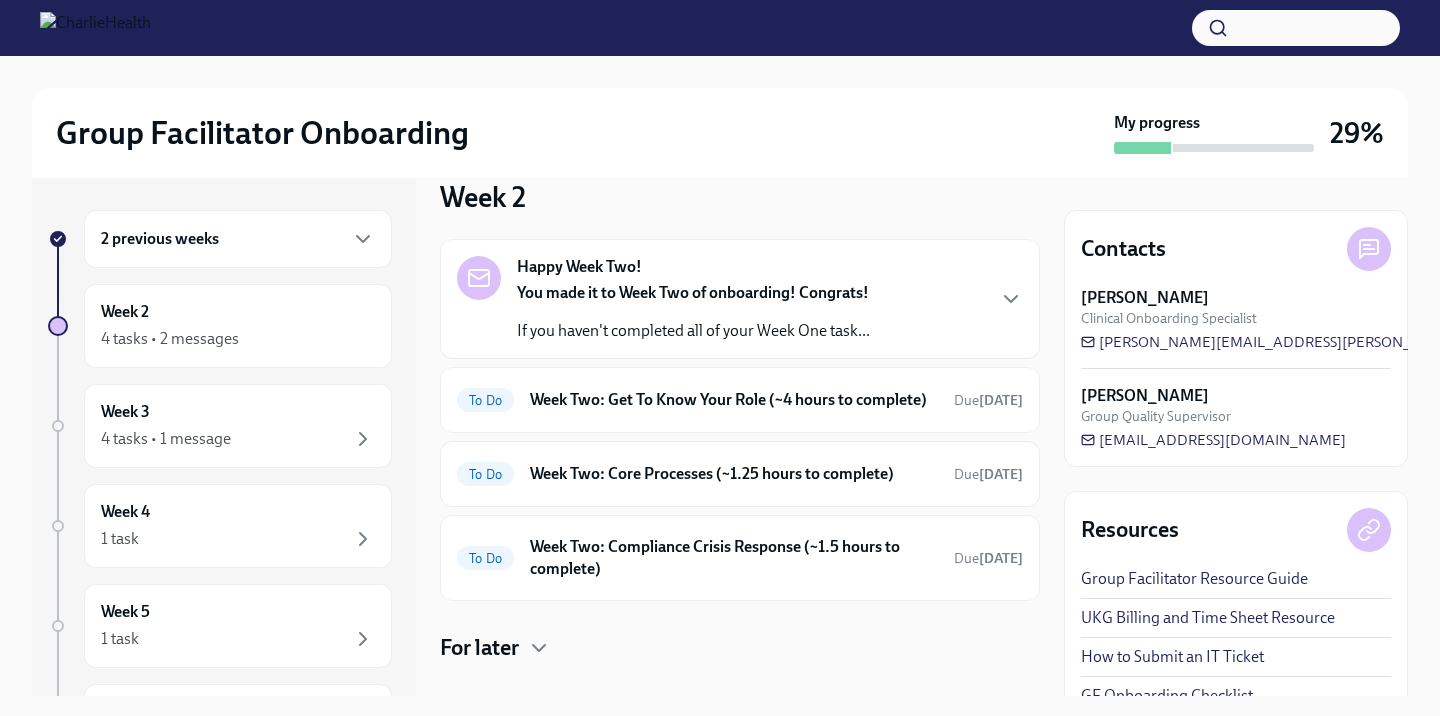 scroll, scrollTop: 18, scrollLeft: 0, axis: vertical 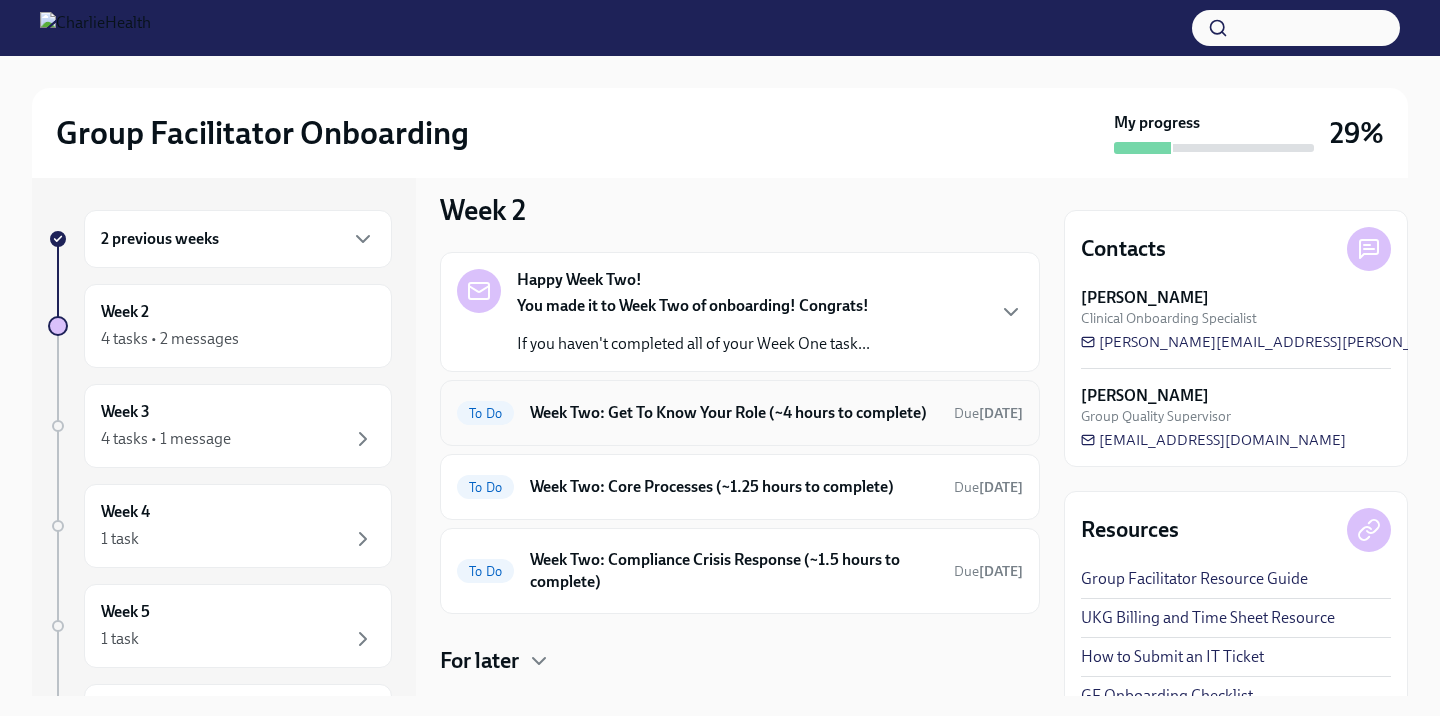 click on "Week Two: Get To Know Your Role (~4 hours to complete)" at bounding box center (734, 413) 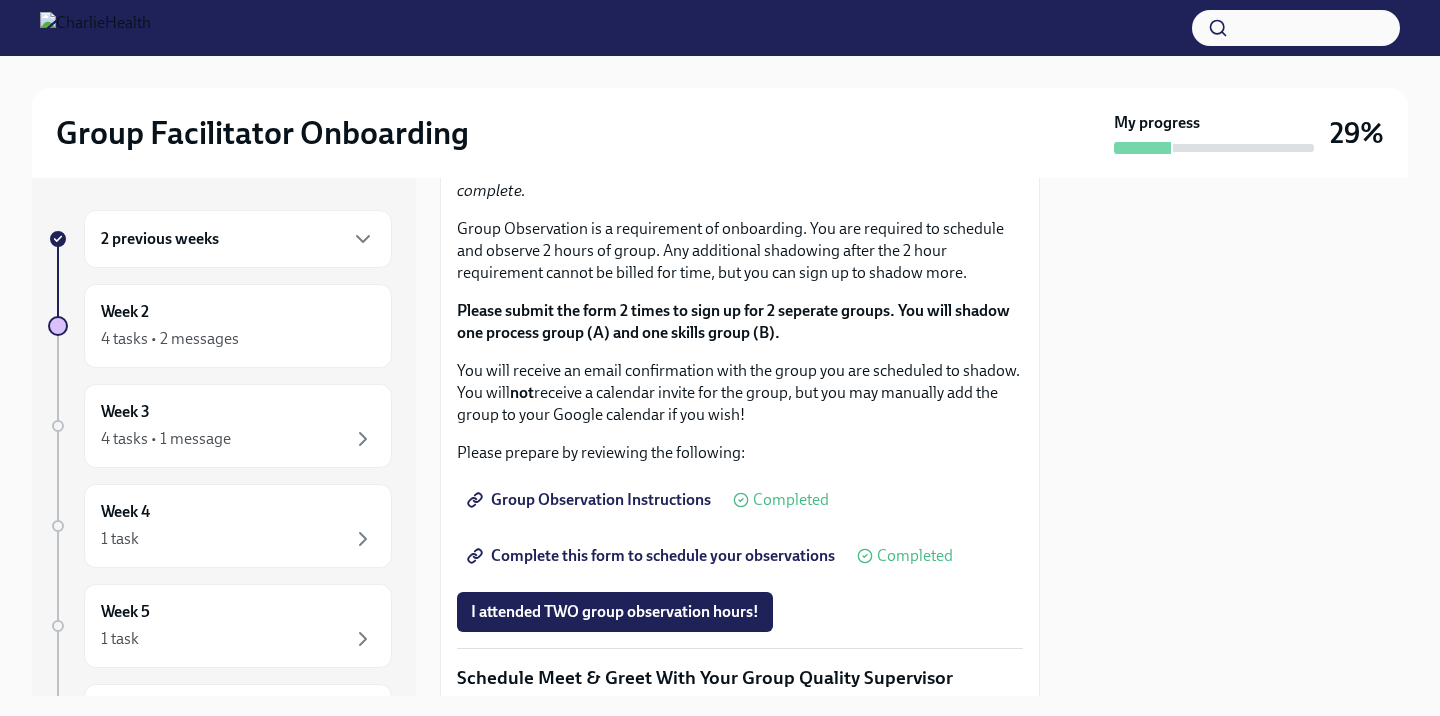 scroll, scrollTop: 1159, scrollLeft: 0, axis: vertical 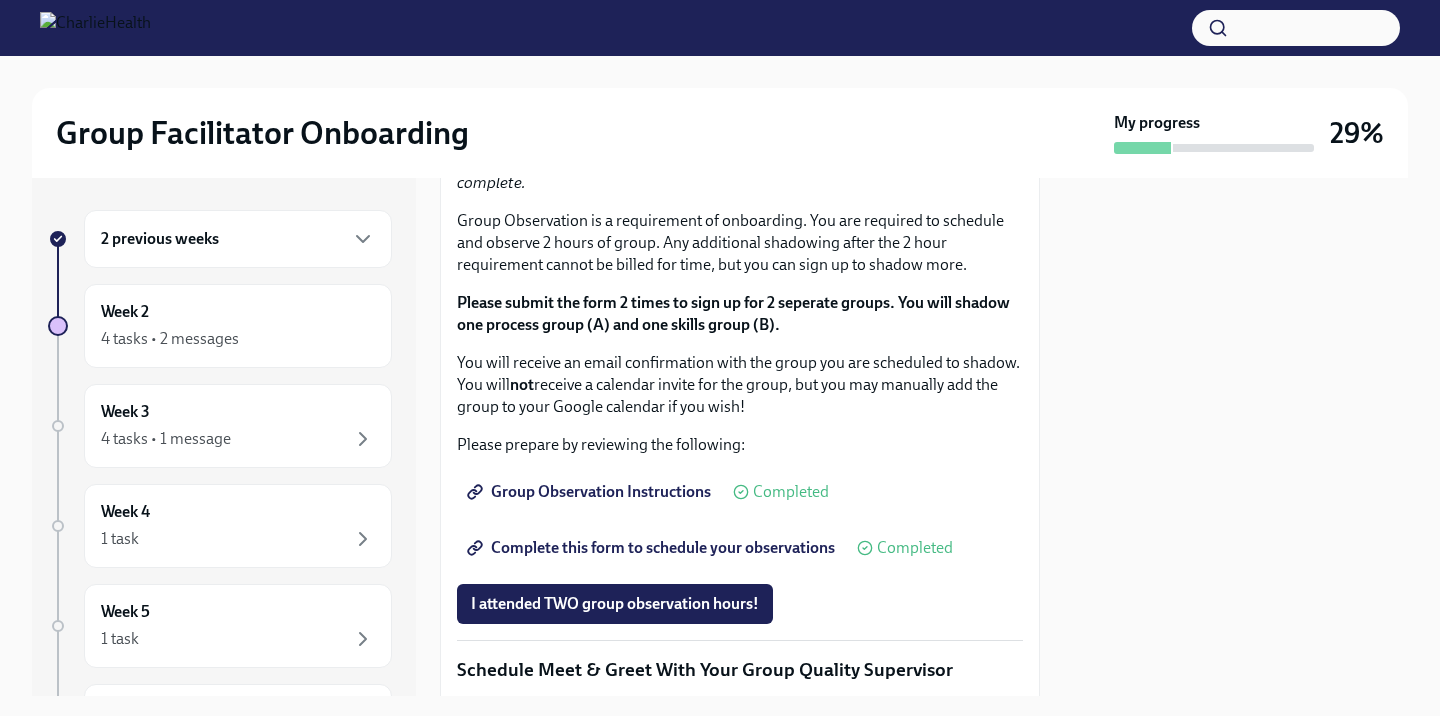 click on "I completed these three Docebo courses!" at bounding box center [611, 33] 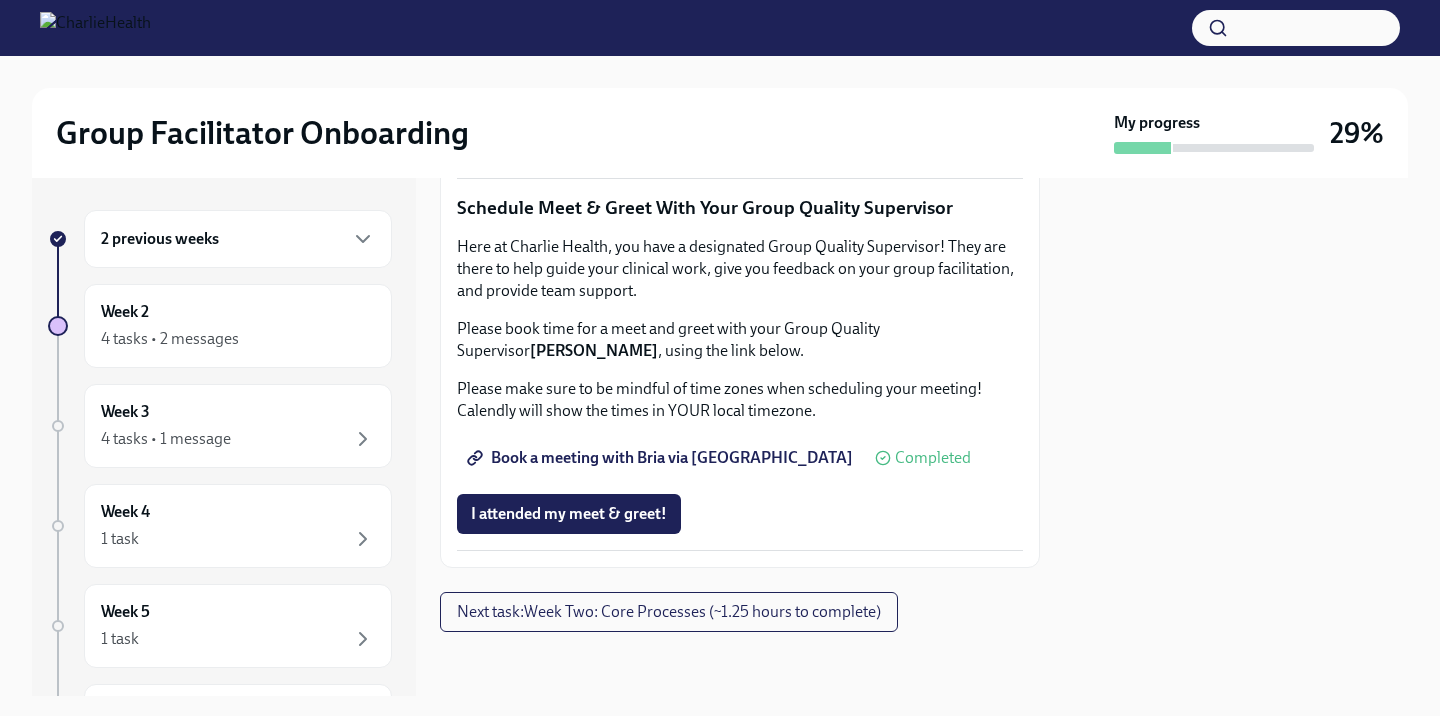 scroll, scrollTop: 2039, scrollLeft: 0, axis: vertical 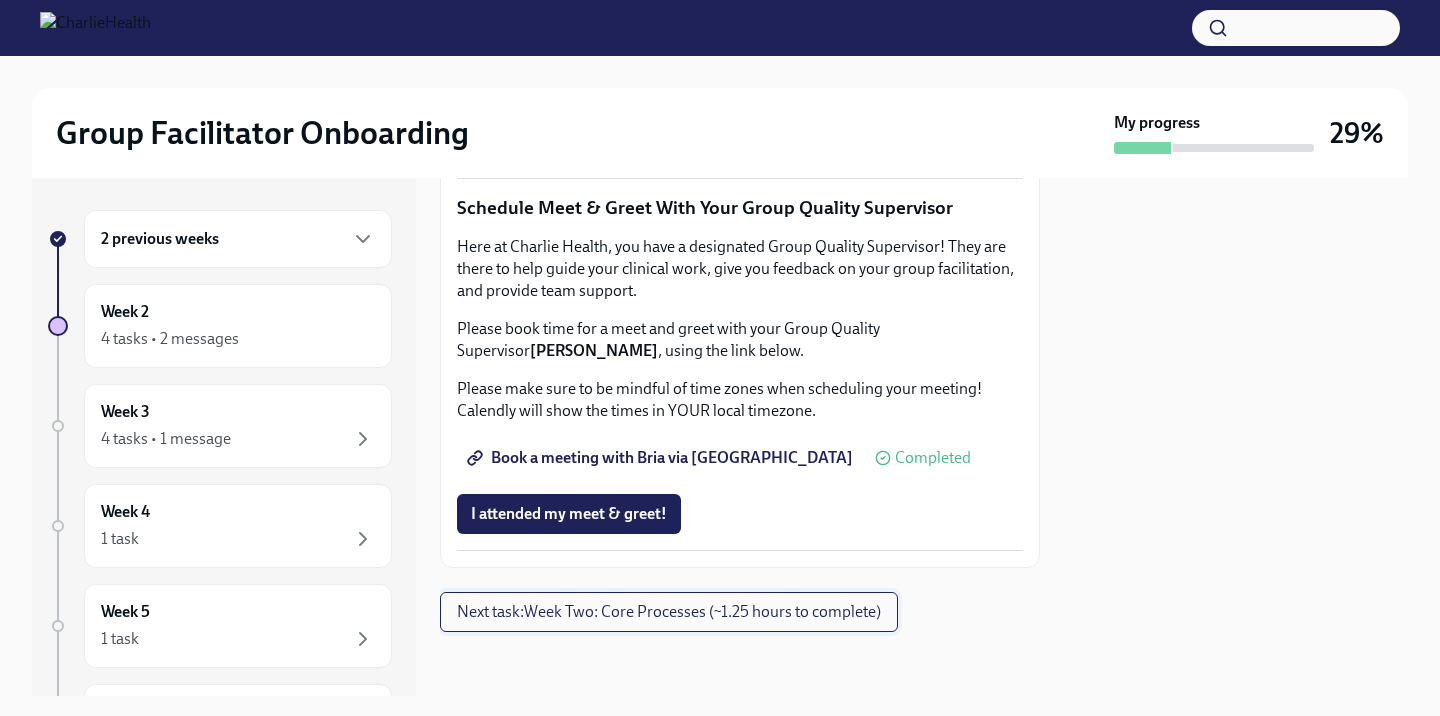 click on "Next task :  Week Two: Core Processes (~1.25 hours to complete)" at bounding box center [669, 612] 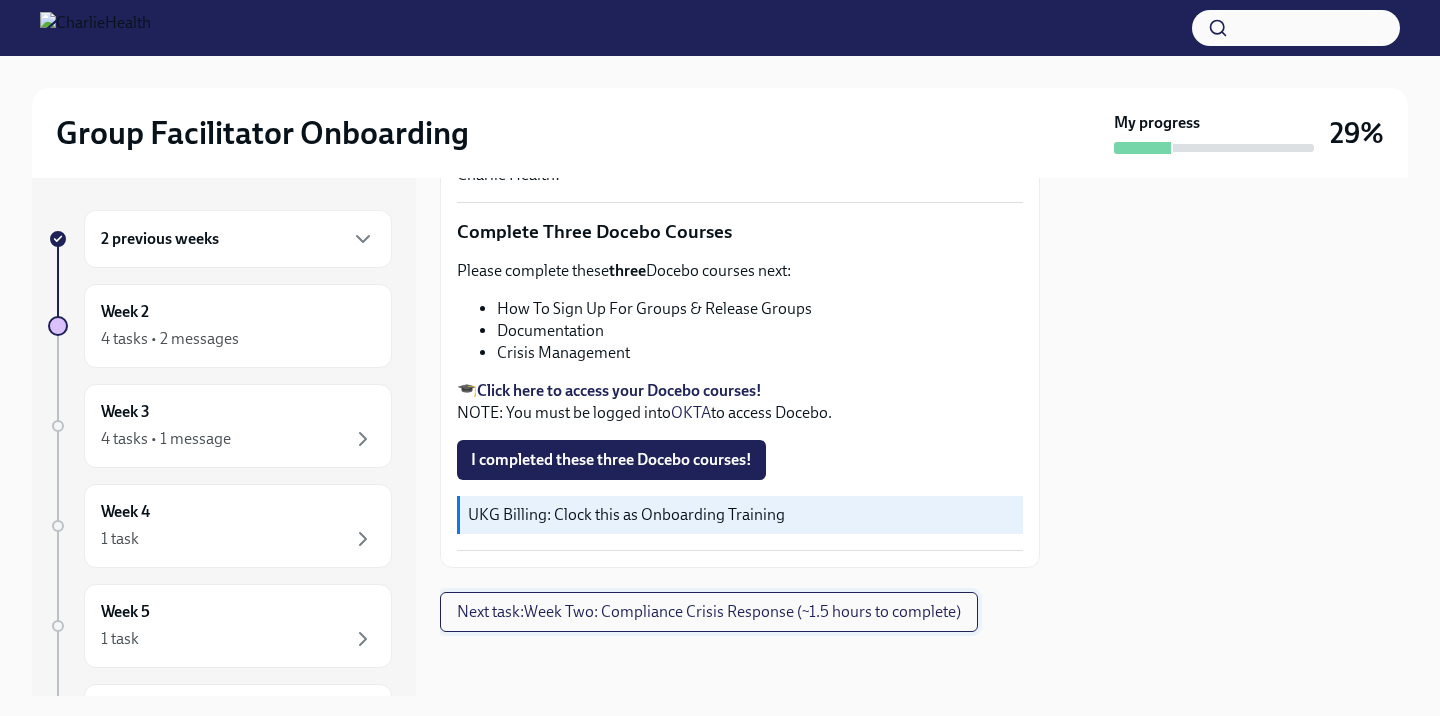 scroll, scrollTop: 0, scrollLeft: 0, axis: both 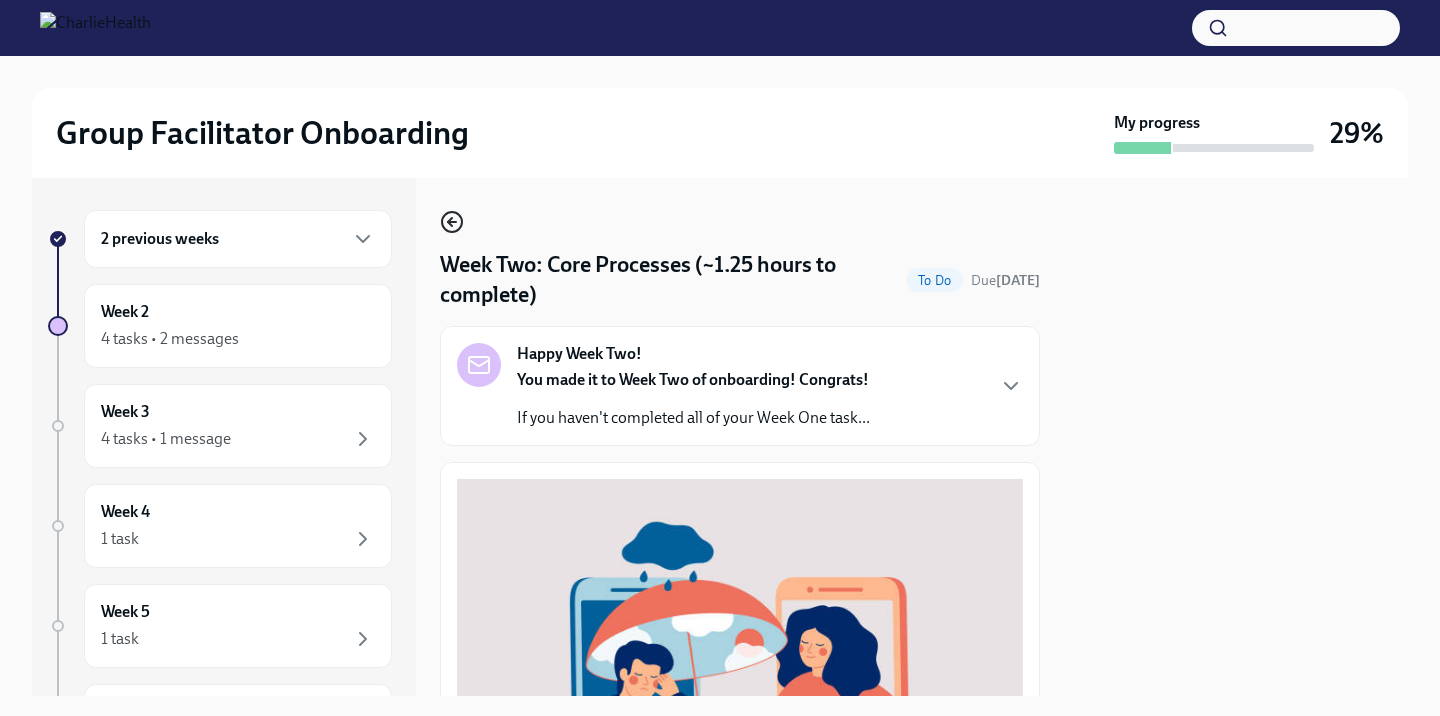 click 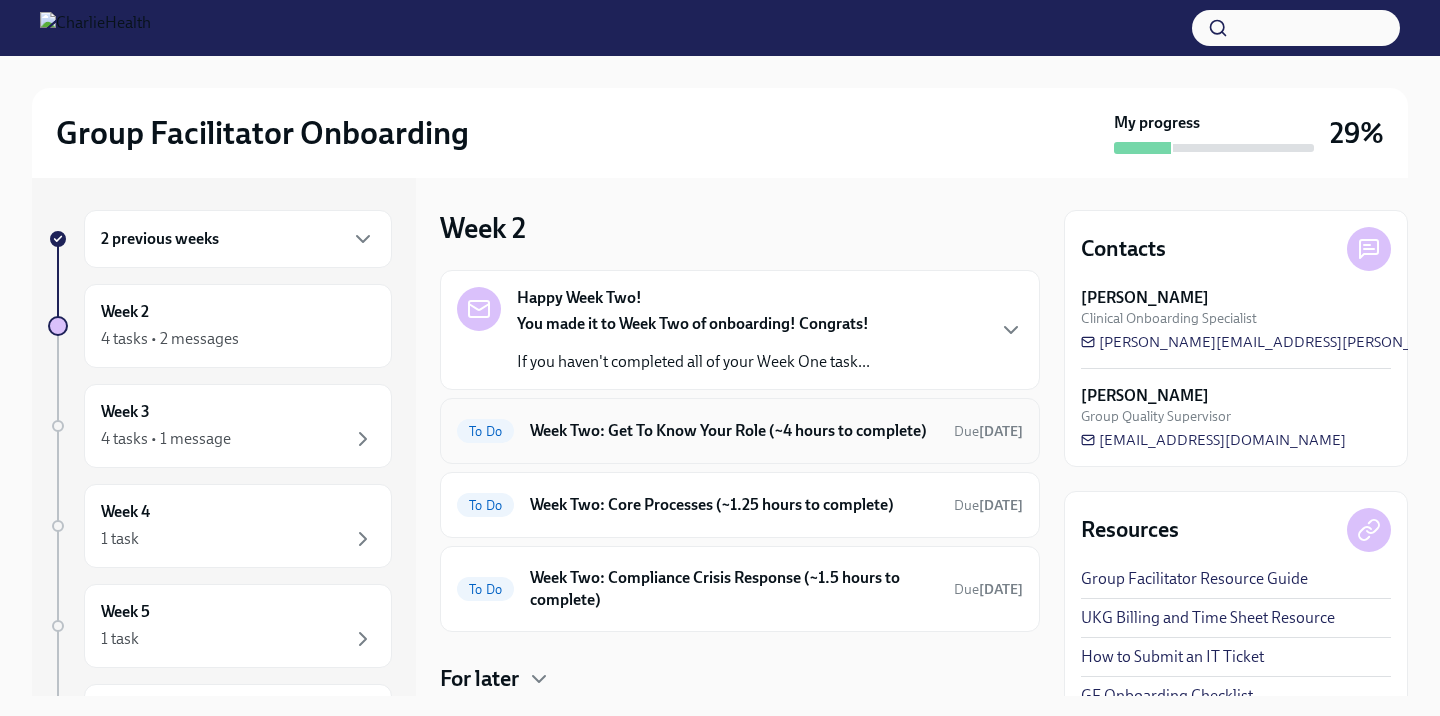 click on "Week Two: Get To Know Your Role (~4 hours to complete)" at bounding box center (734, 431) 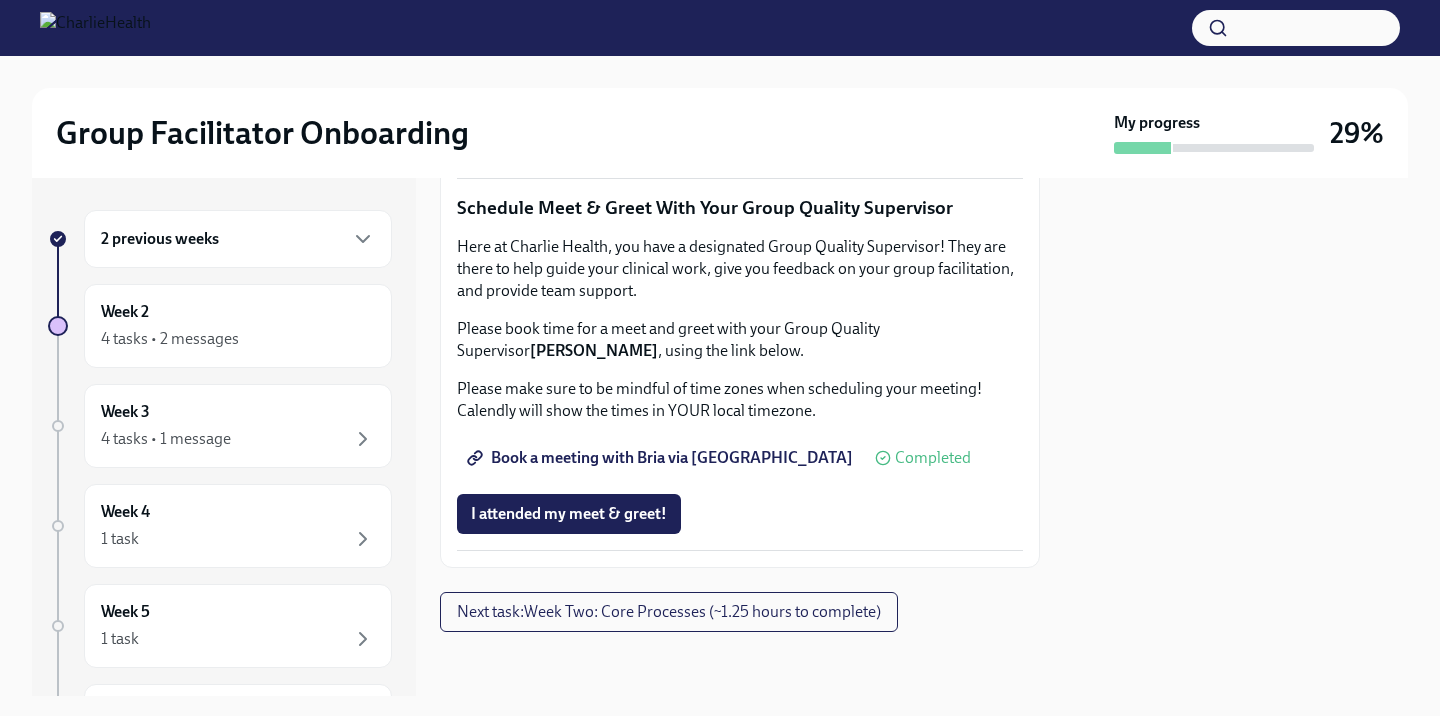 scroll, scrollTop: 2046, scrollLeft: 0, axis: vertical 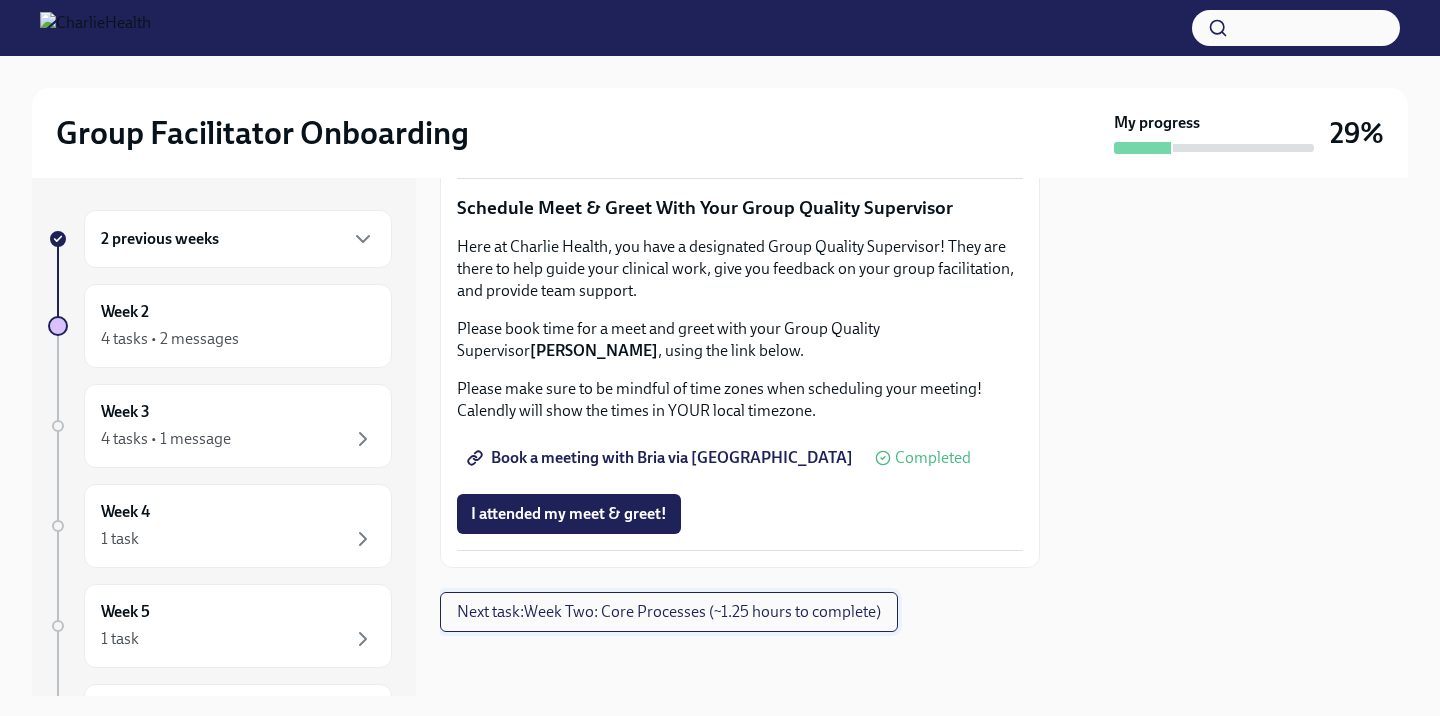 click on "Next task :  Week Two: Core Processes (~1.25 hours to complete)" at bounding box center (669, 612) 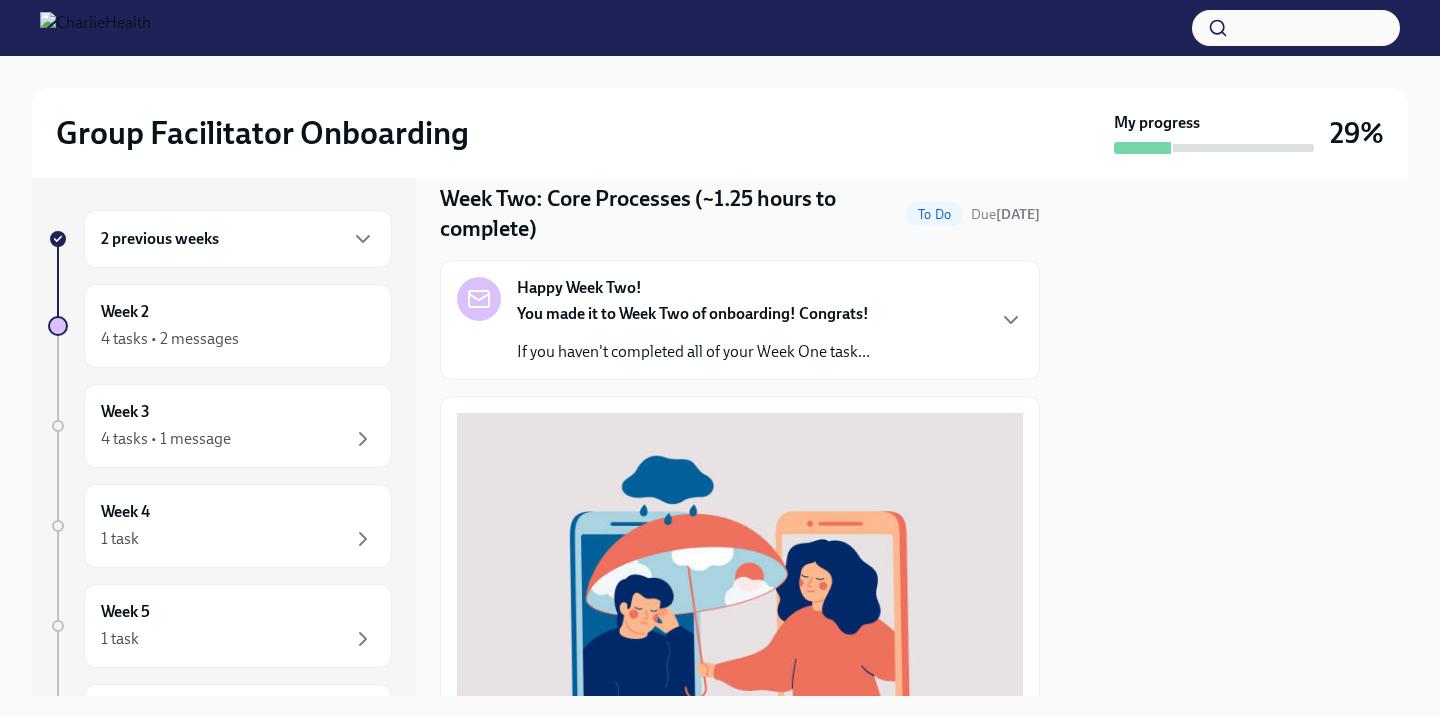 scroll, scrollTop: 731, scrollLeft: 0, axis: vertical 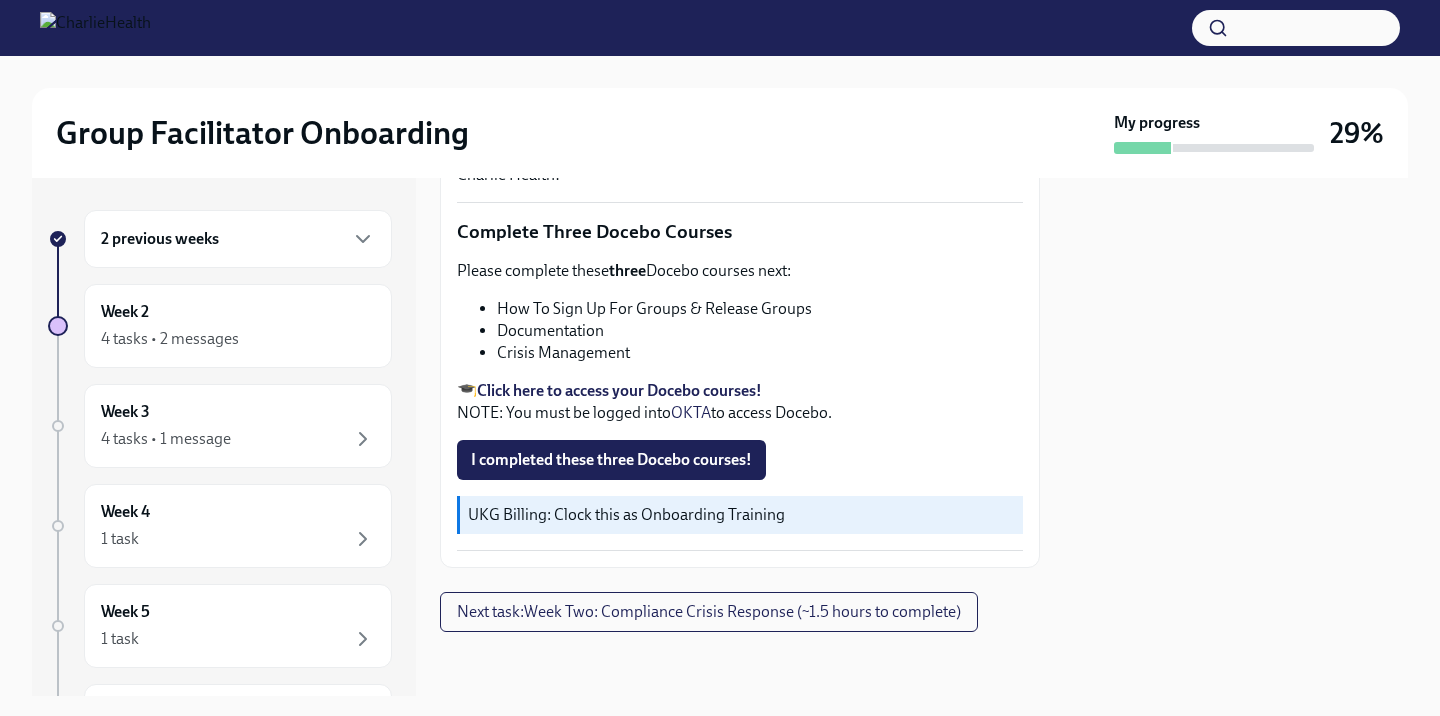 click on "Click here to access your Docebo courses!" at bounding box center [619, 390] 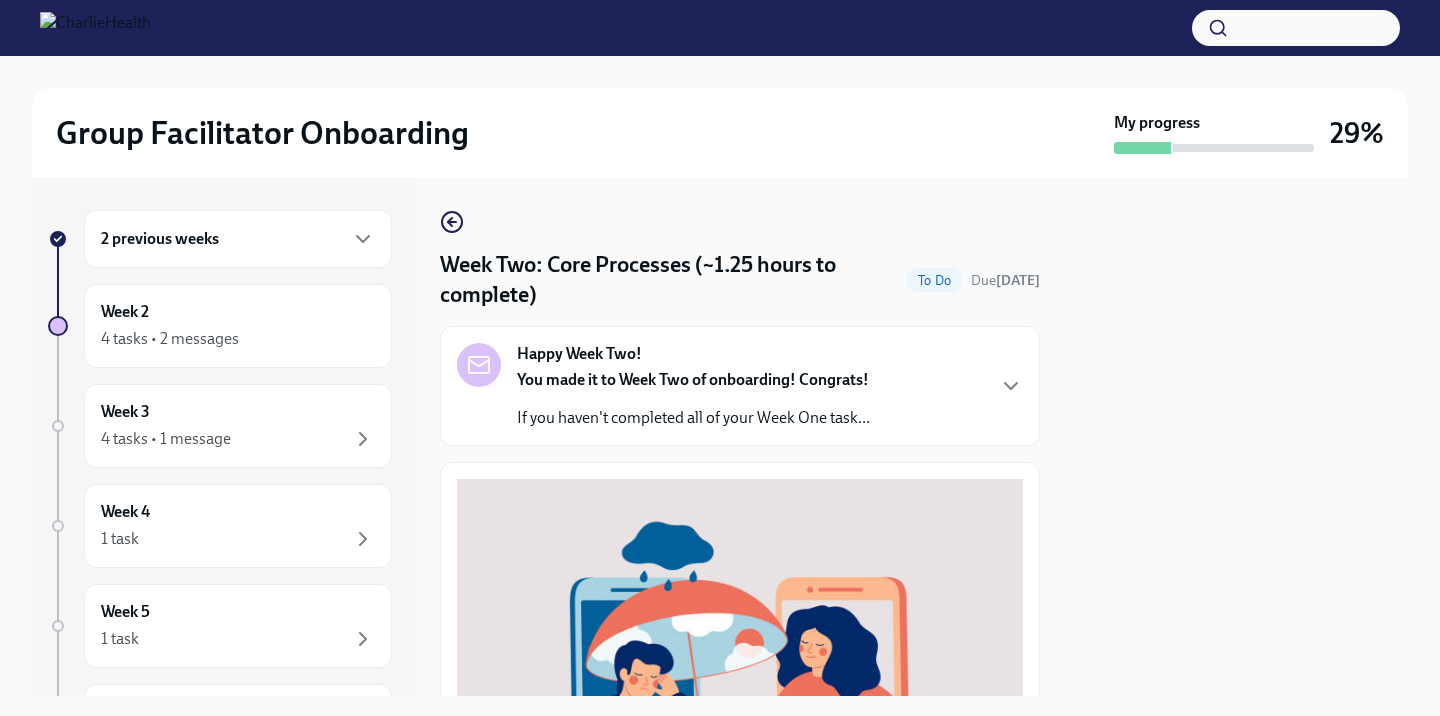 scroll, scrollTop: 731, scrollLeft: 0, axis: vertical 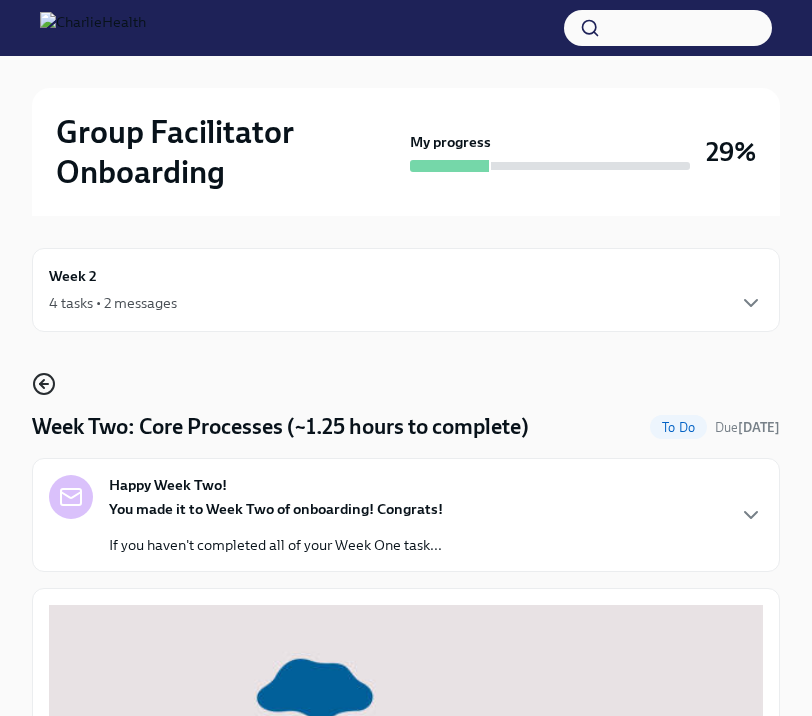 click 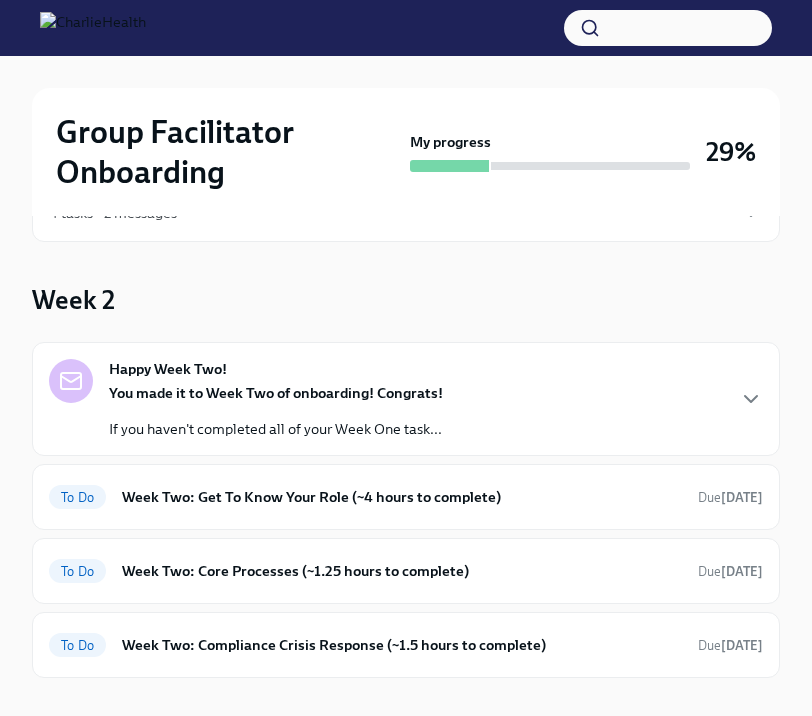 scroll, scrollTop: 100, scrollLeft: 0, axis: vertical 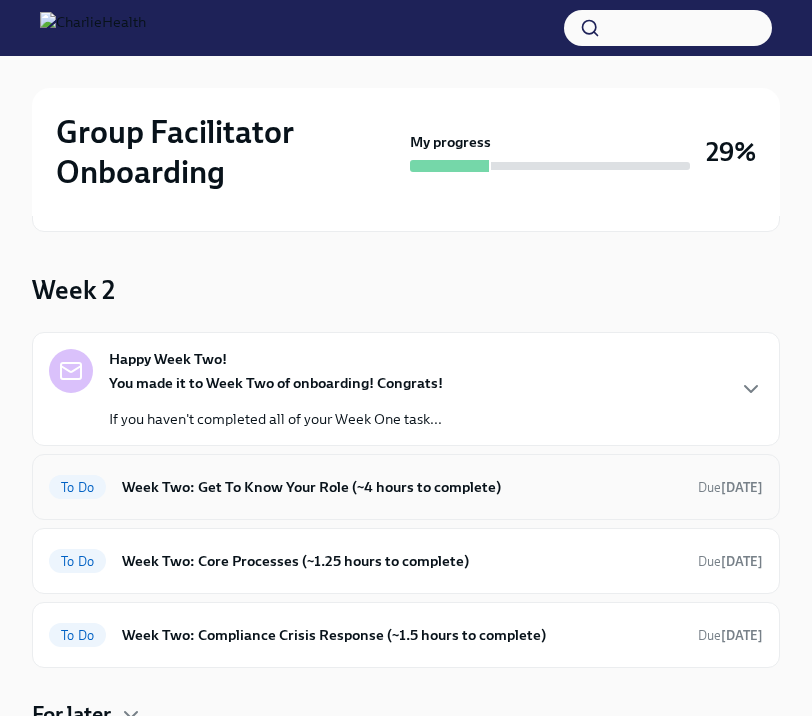 click on "Week Two: Get To Know Your Role (~4 hours to complete)" at bounding box center (402, 487) 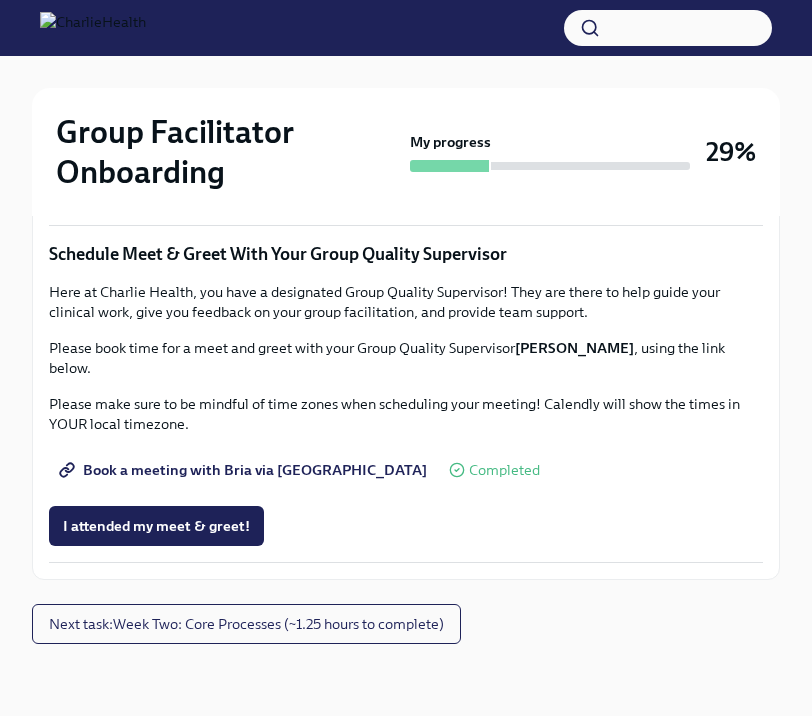 scroll, scrollTop: 1793, scrollLeft: 0, axis: vertical 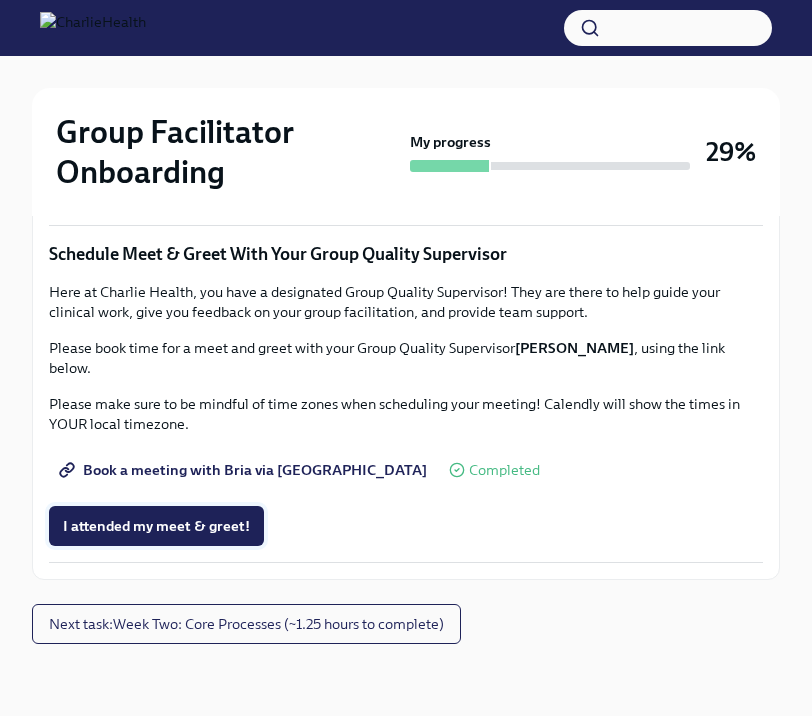 click on "I attended my meet & greet!" at bounding box center [156, 526] 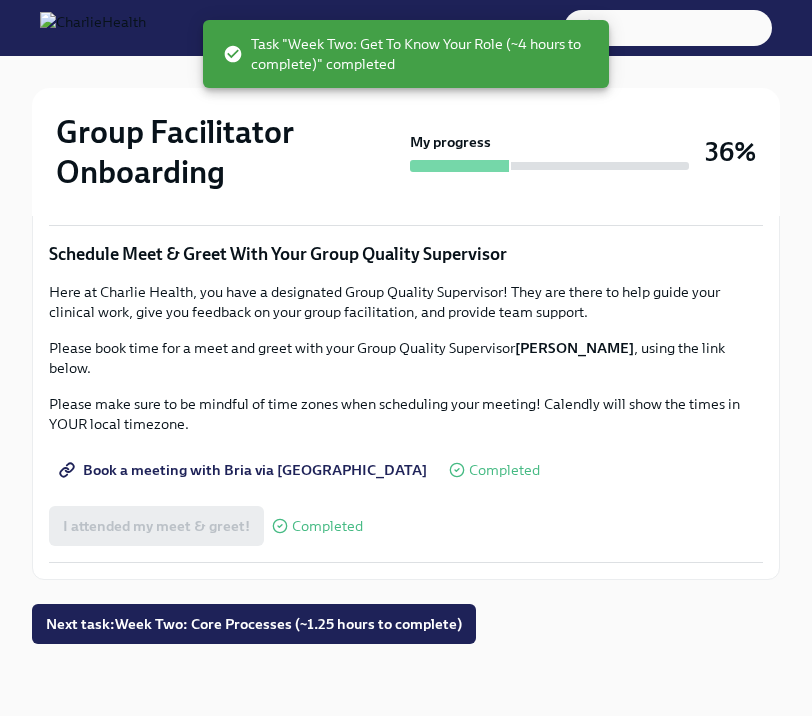scroll, scrollTop: 2046, scrollLeft: 0, axis: vertical 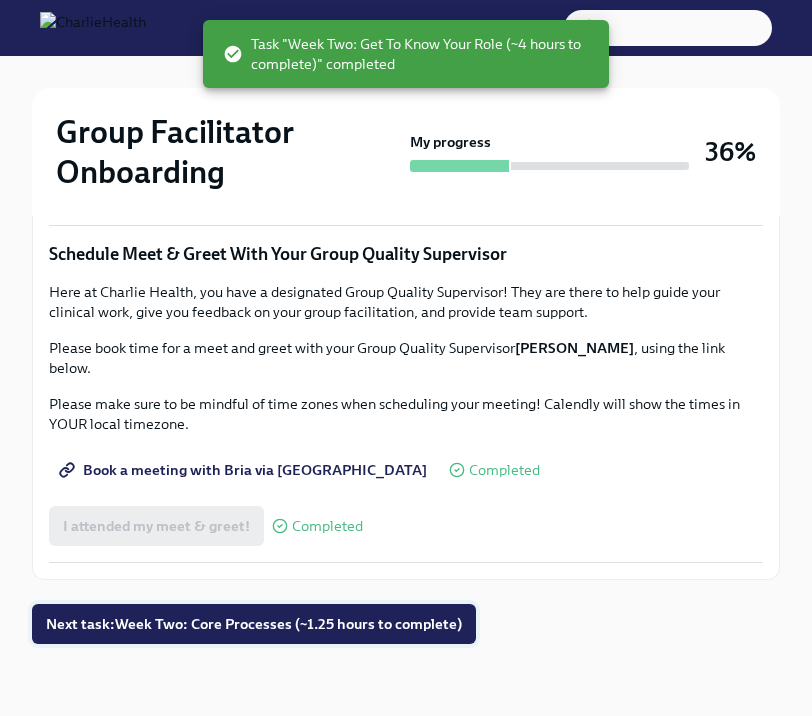click on "Next task :  Week Two: Core Processes (~1.25 hours to complete)" at bounding box center (254, 624) 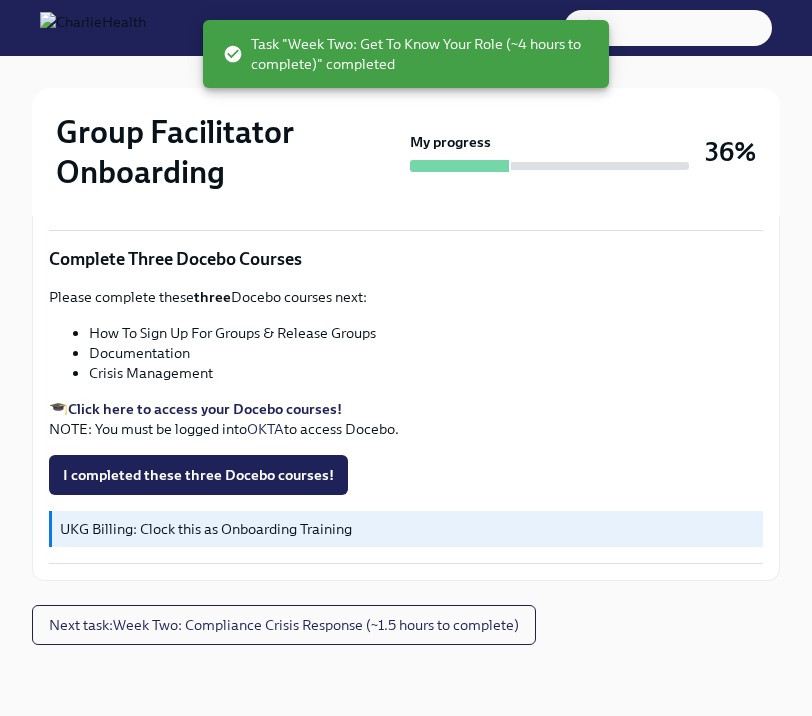 scroll, scrollTop: 904, scrollLeft: 0, axis: vertical 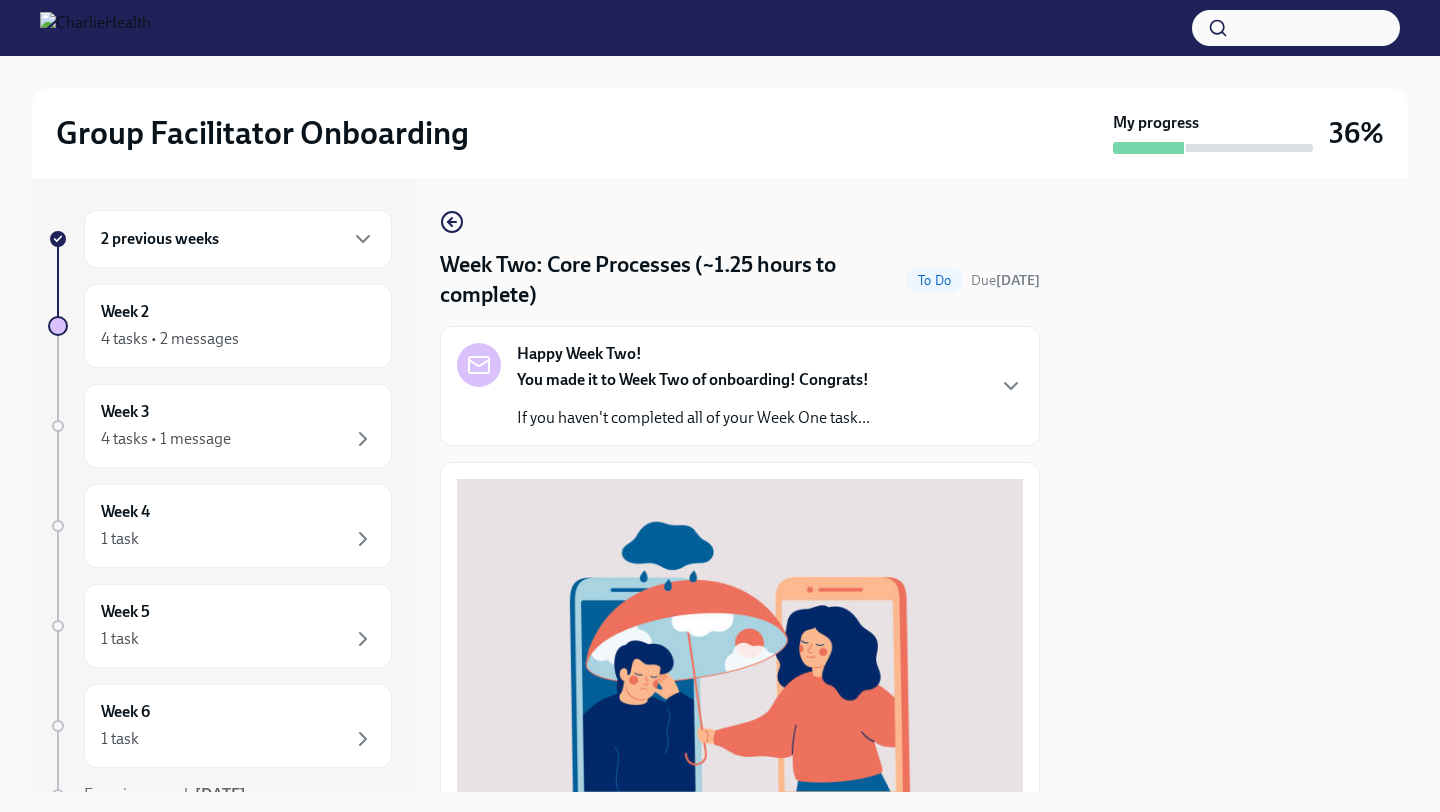 click on "2 previous weeks" at bounding box center [238, 239] 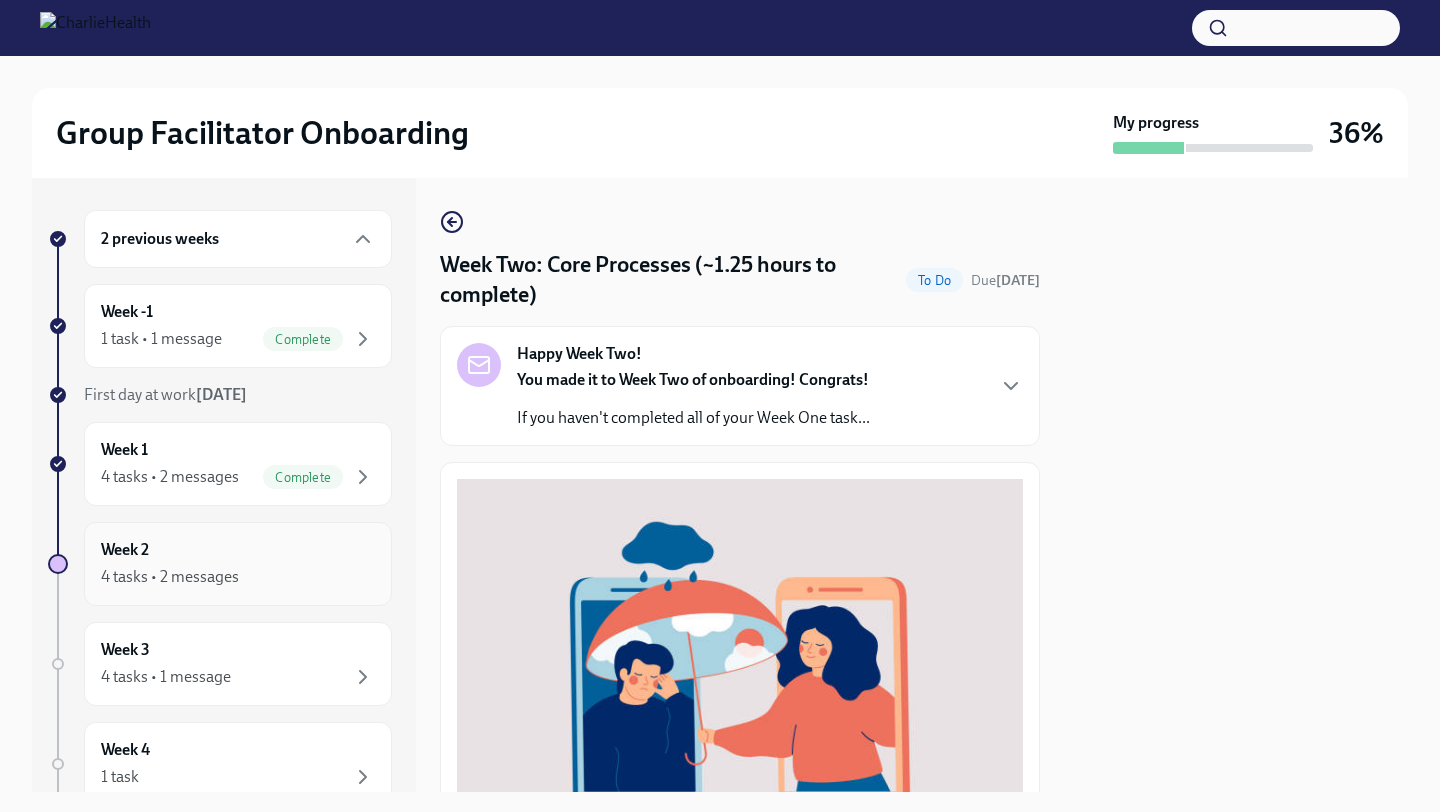 click on "Week 2 4 tasks • 2 messages" at bounding box center [238, 564] 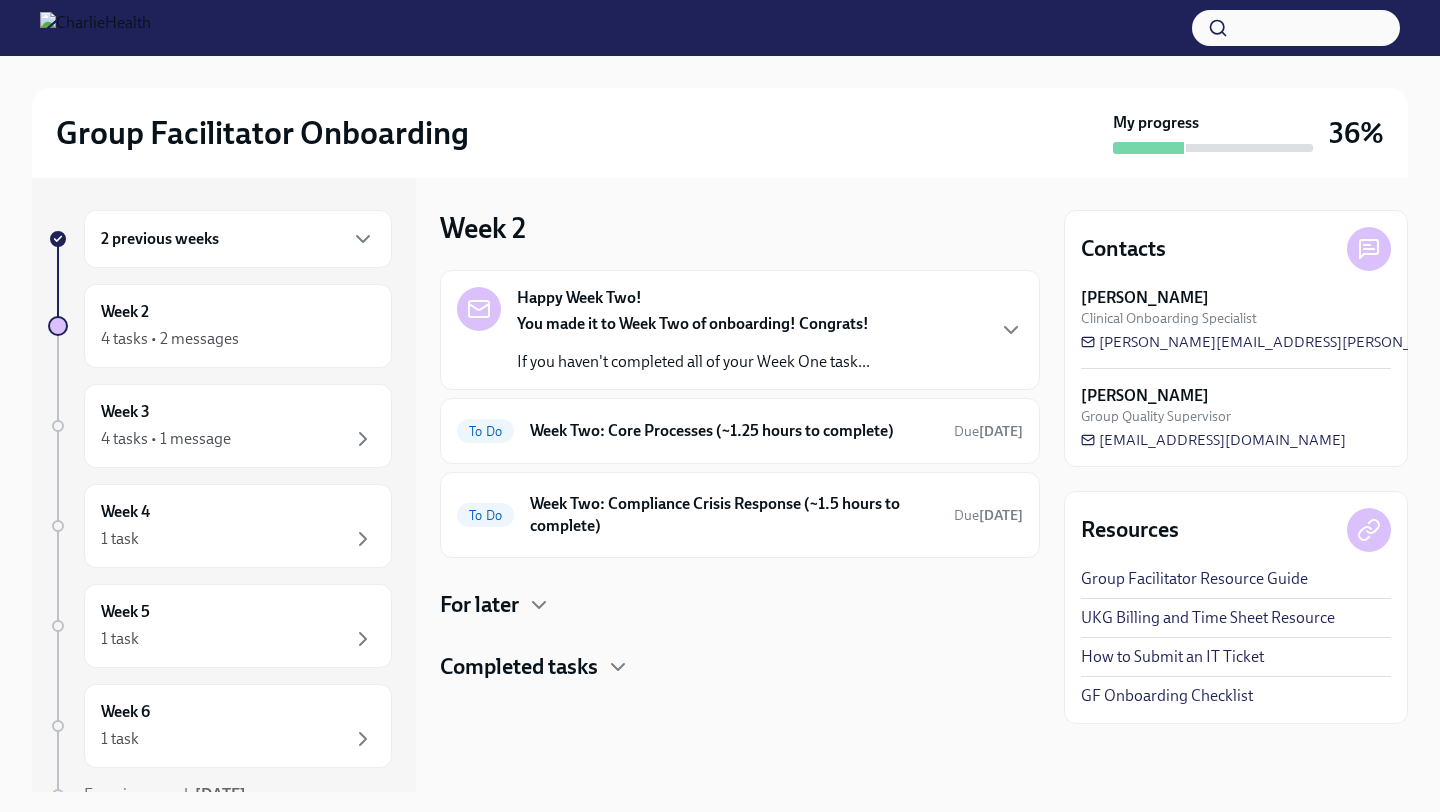 click on "If you haven't completed all of your Week One task..." at bounding box center (693, 362) 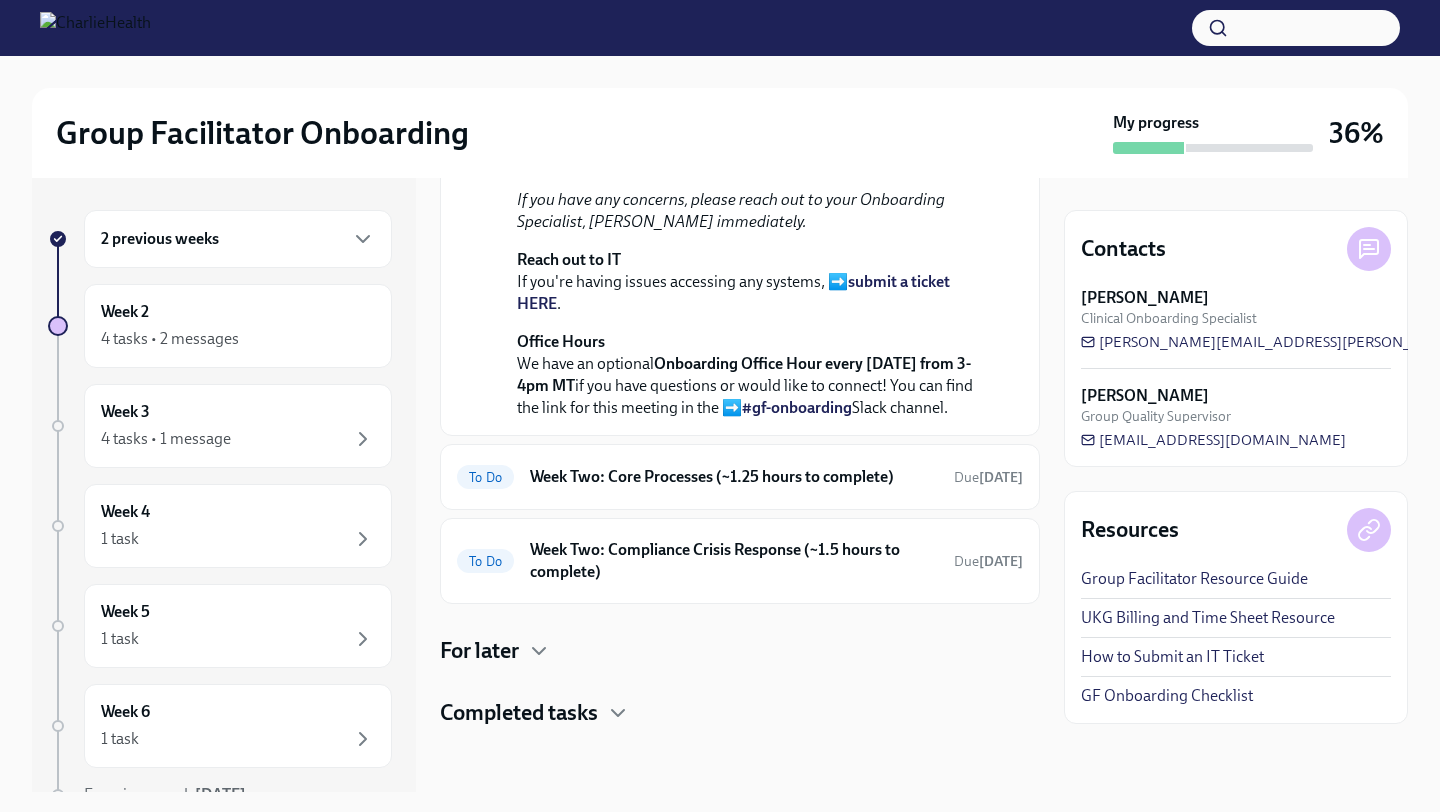 scroll, scrollTop: 548, scrollLeft: 0, axis: vertical 